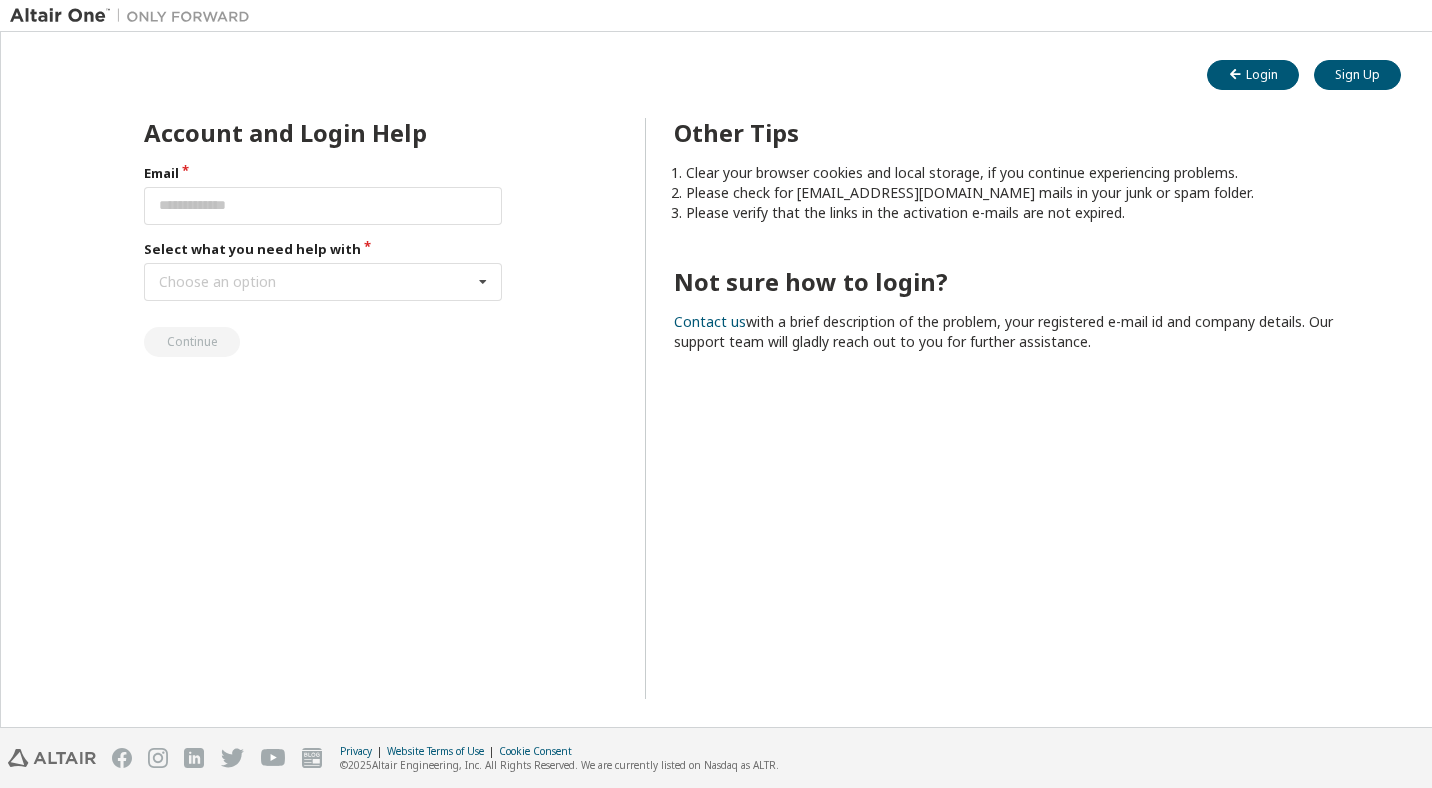 scroll, scrollTop: 0, scrollLeft: 0, axis: both 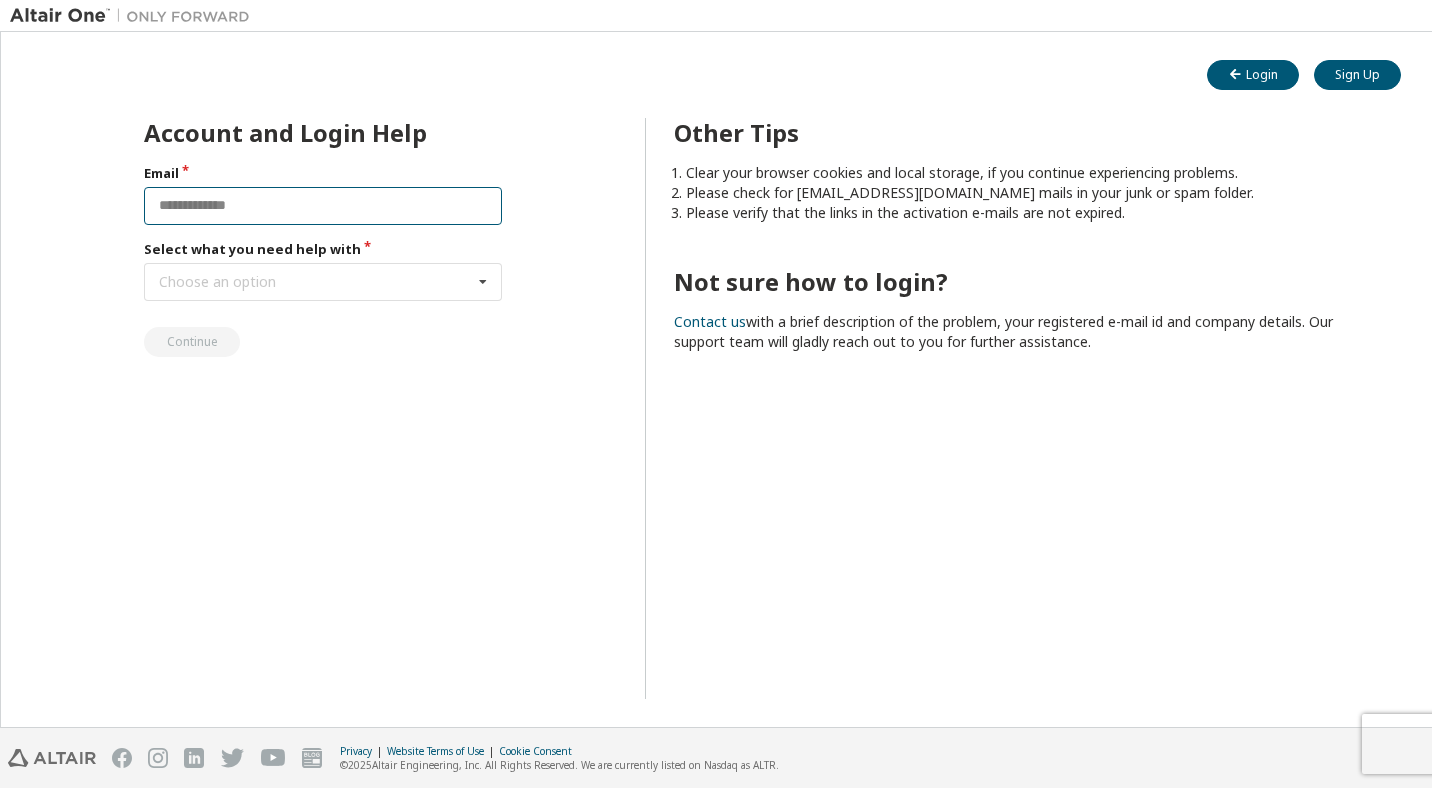 click at bounding box center (323, 206) 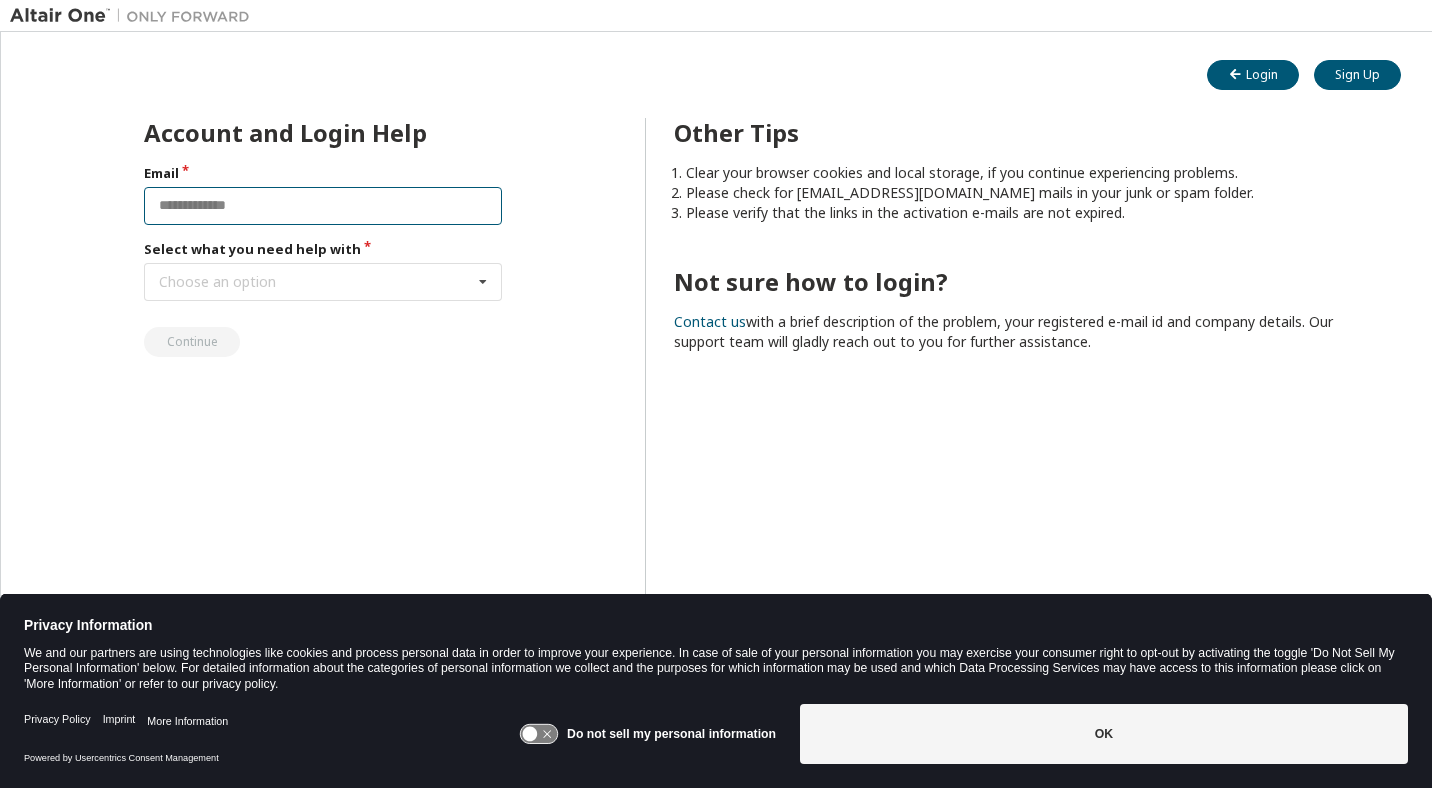 click at bounding box center (323, 206) 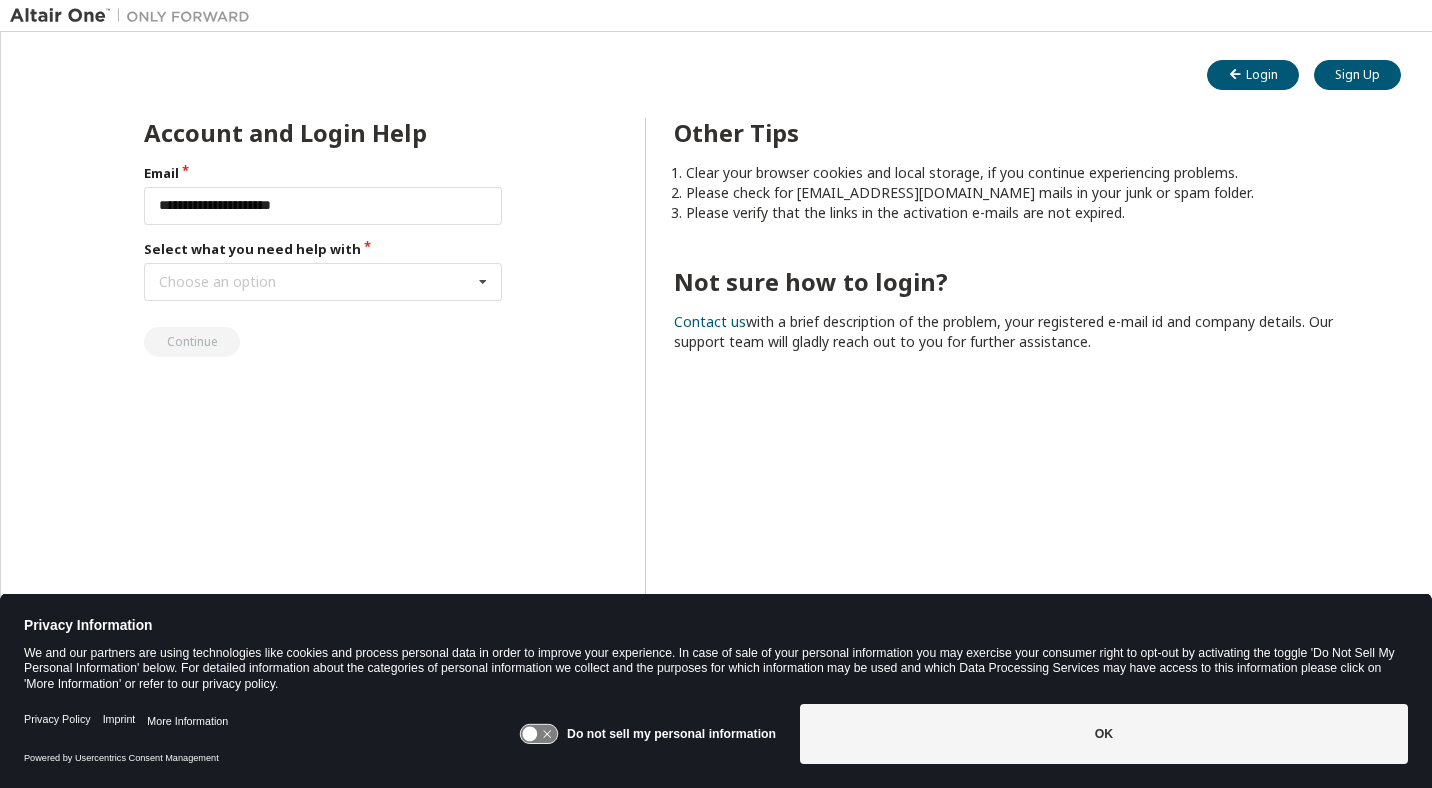 click on "Email" at bounding box center [323, 173] 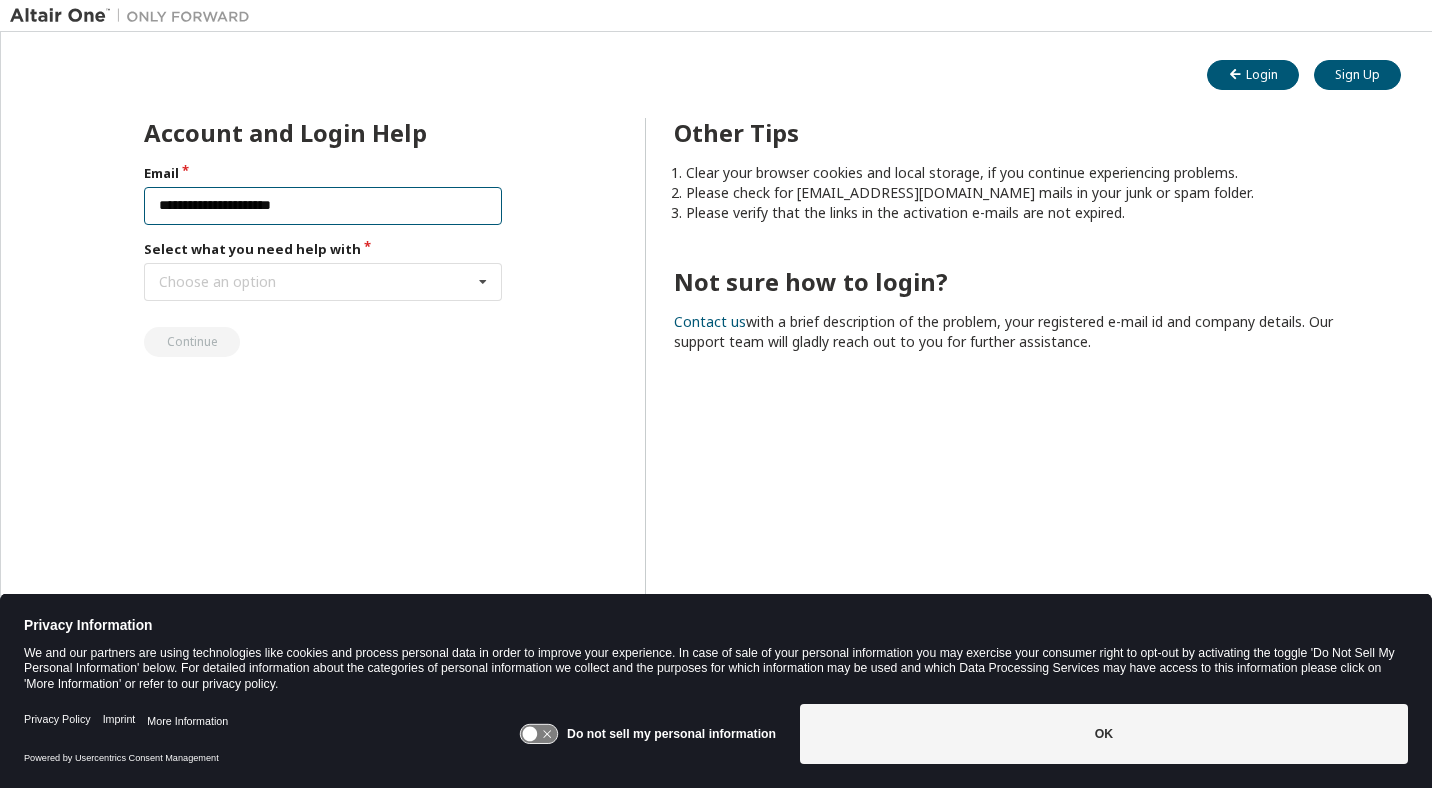 click on "**********" at bounding box center (323, 206) 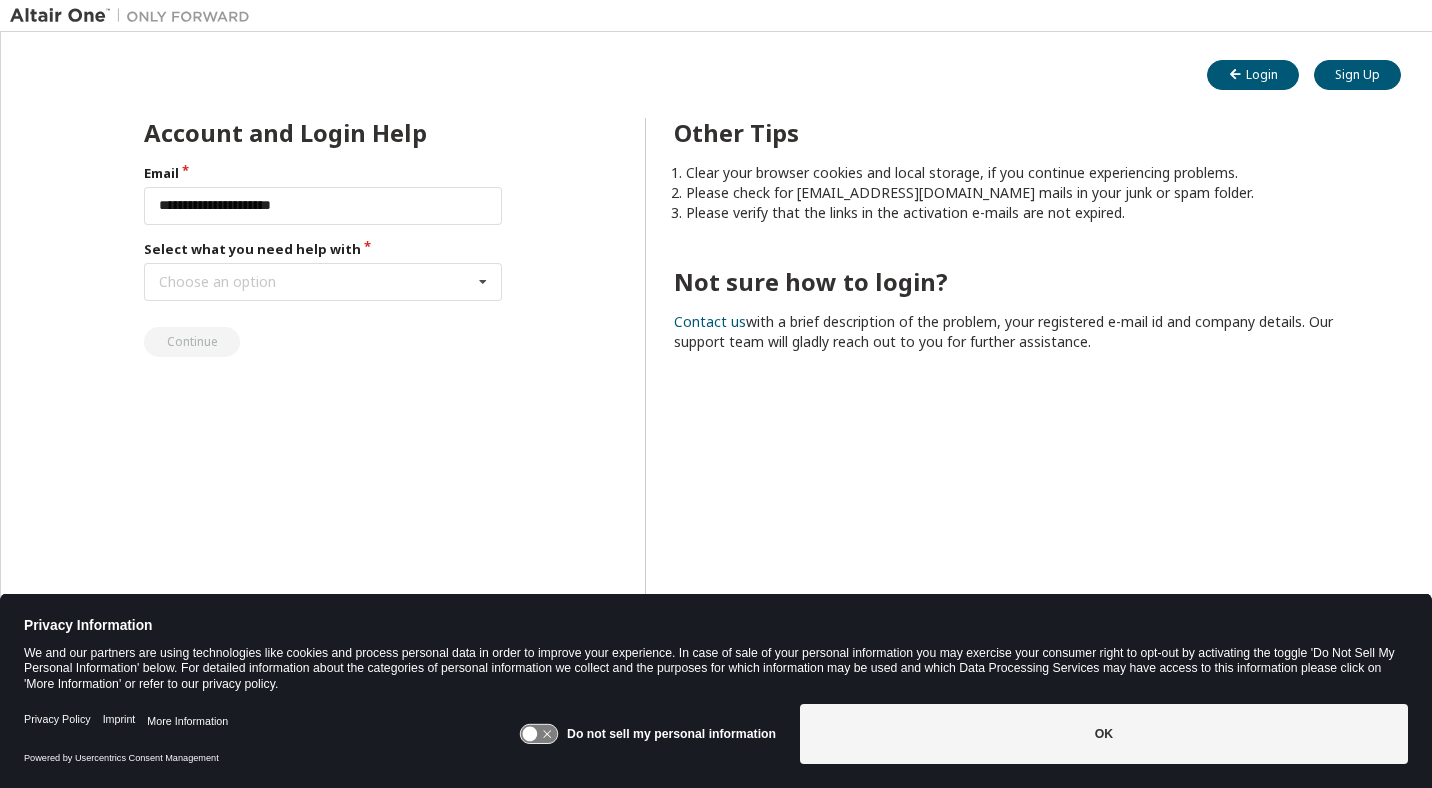 click on "**********" at bounding box center [323, 260] 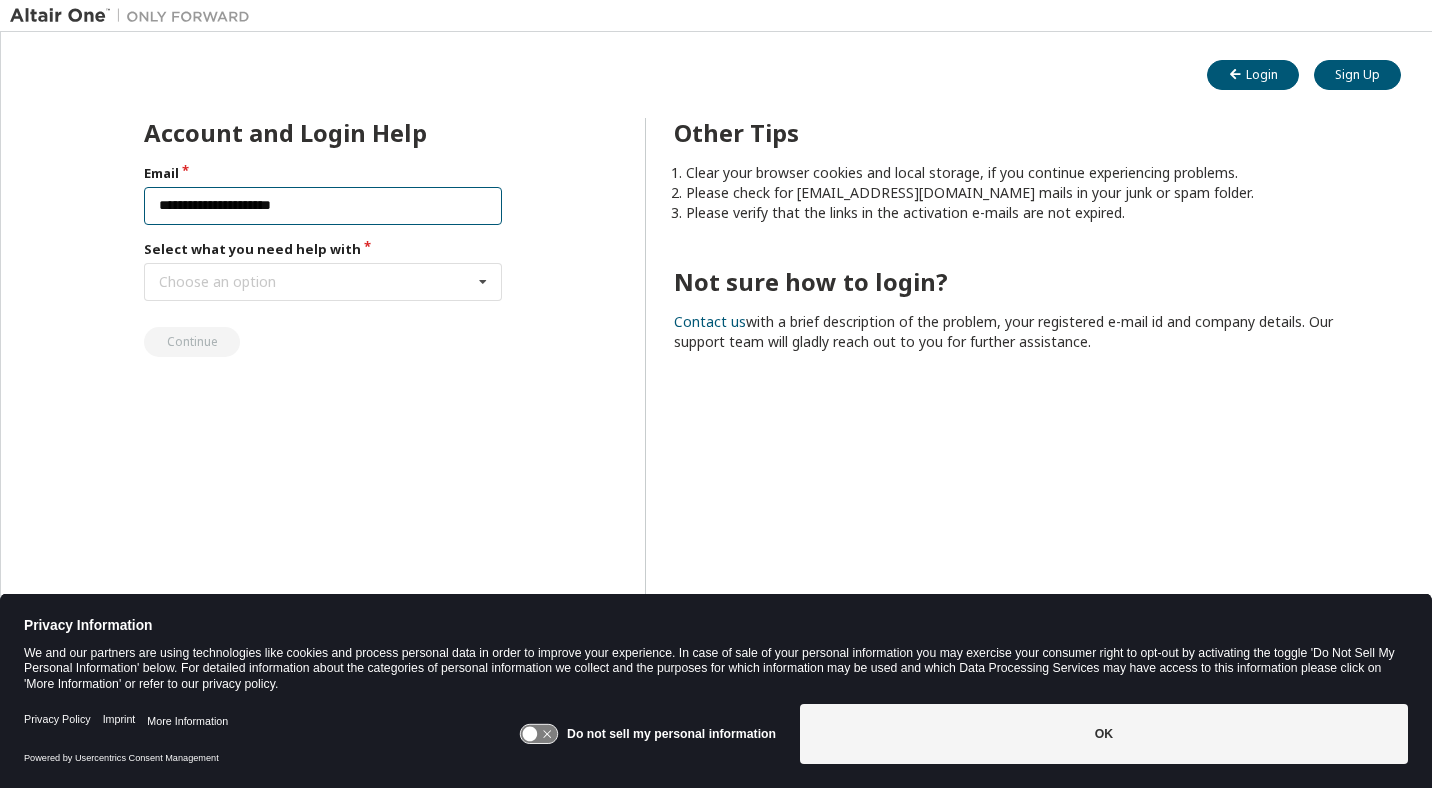 click on "**********" at bounding box center (323, 206) 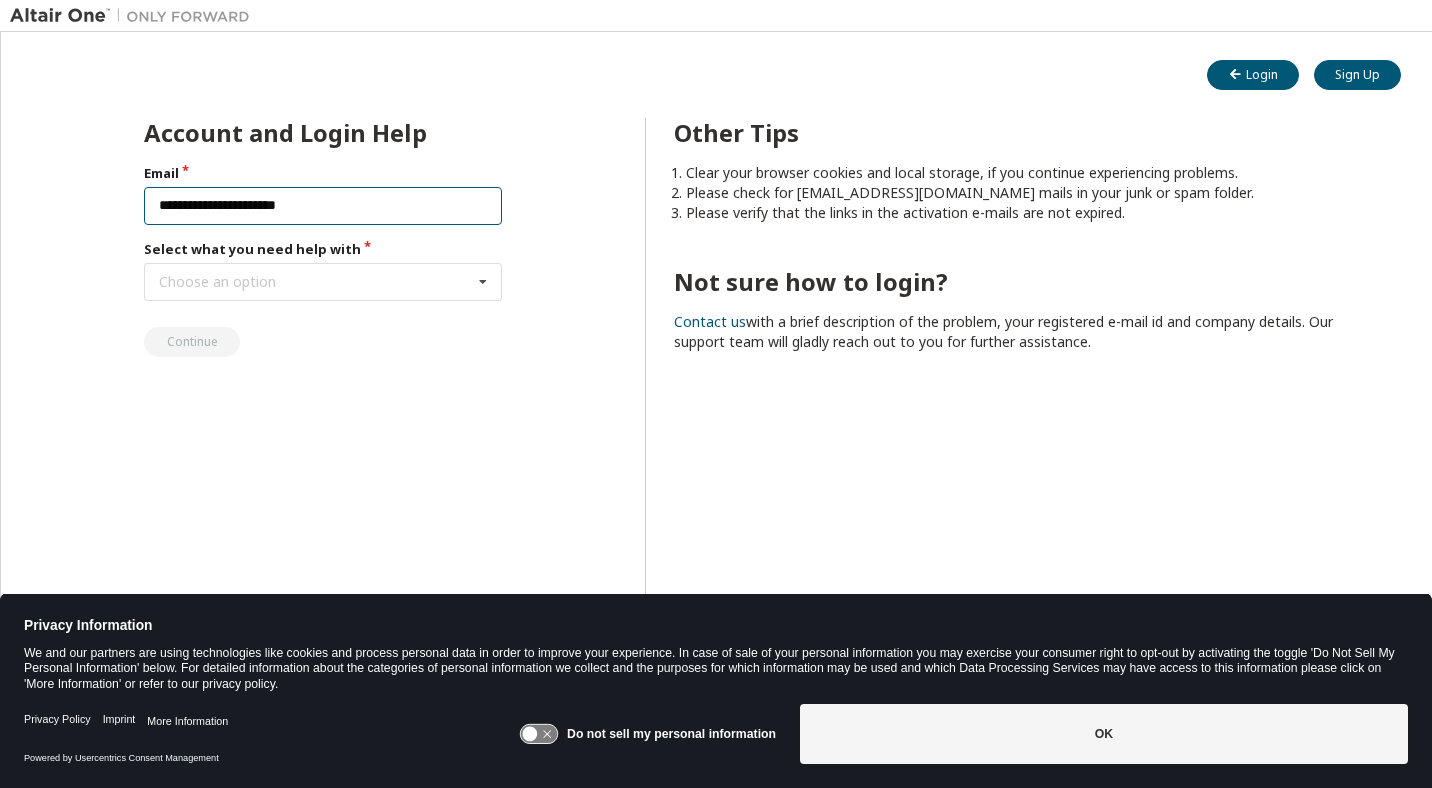 type on "**********" 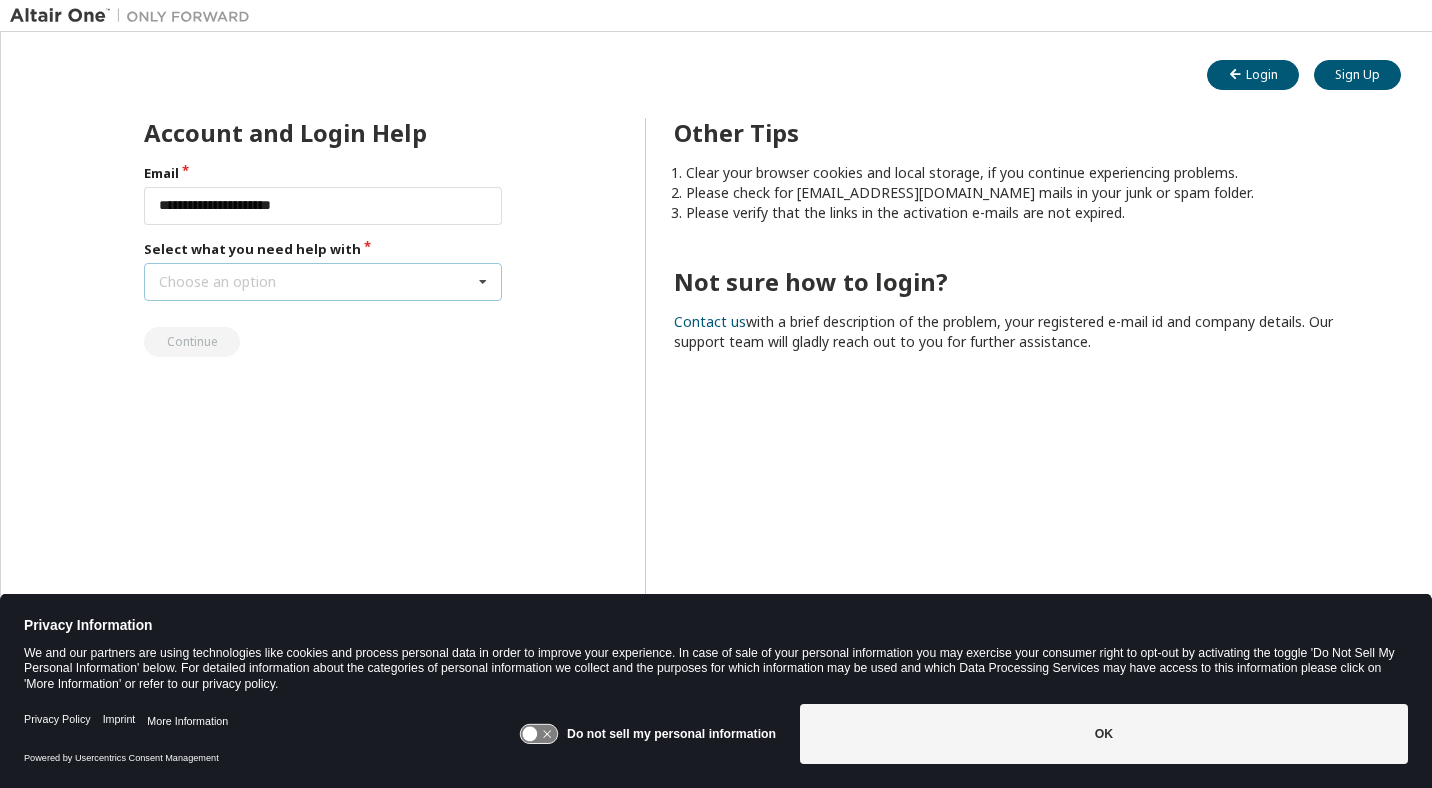 click on "Choose an option I forgot my password I did not receive activation mail My activation mail expired My account is locked I want to reset multi-factor authentication I don't know but can't login" at bounding box center (323, 282) 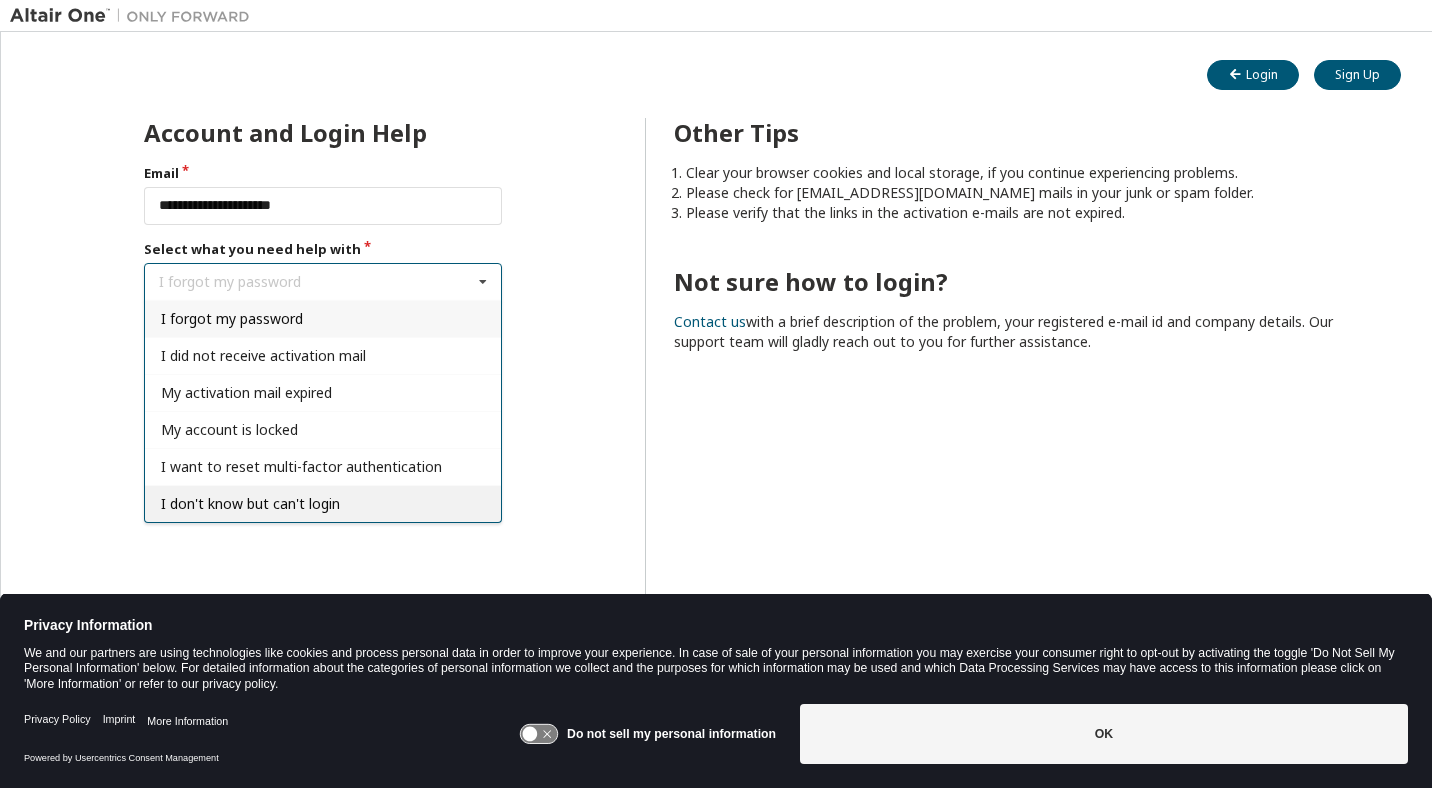click on "I don't know but can't login" at bounding box center (323, 503) 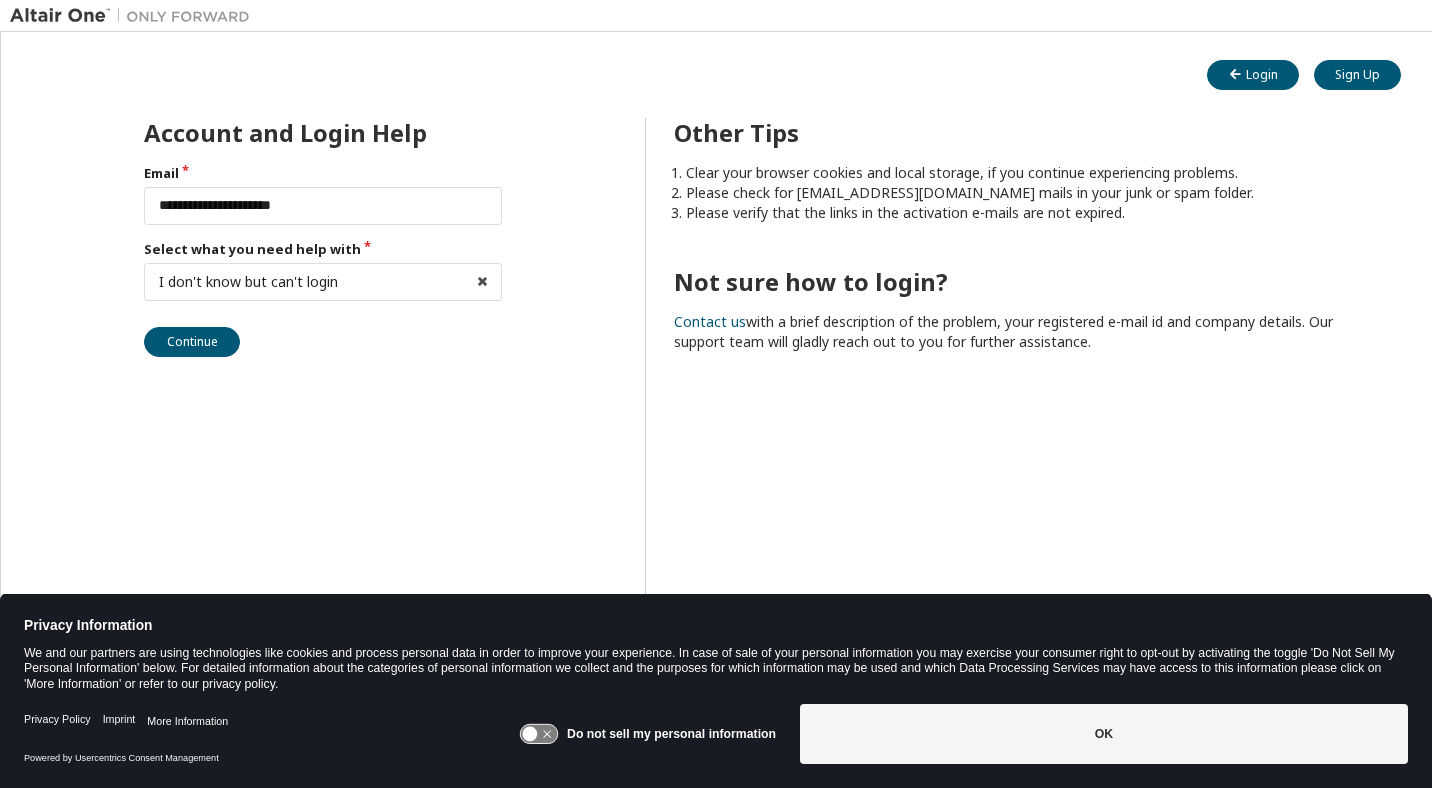 click on "**********" at bounding box center (323, 260) 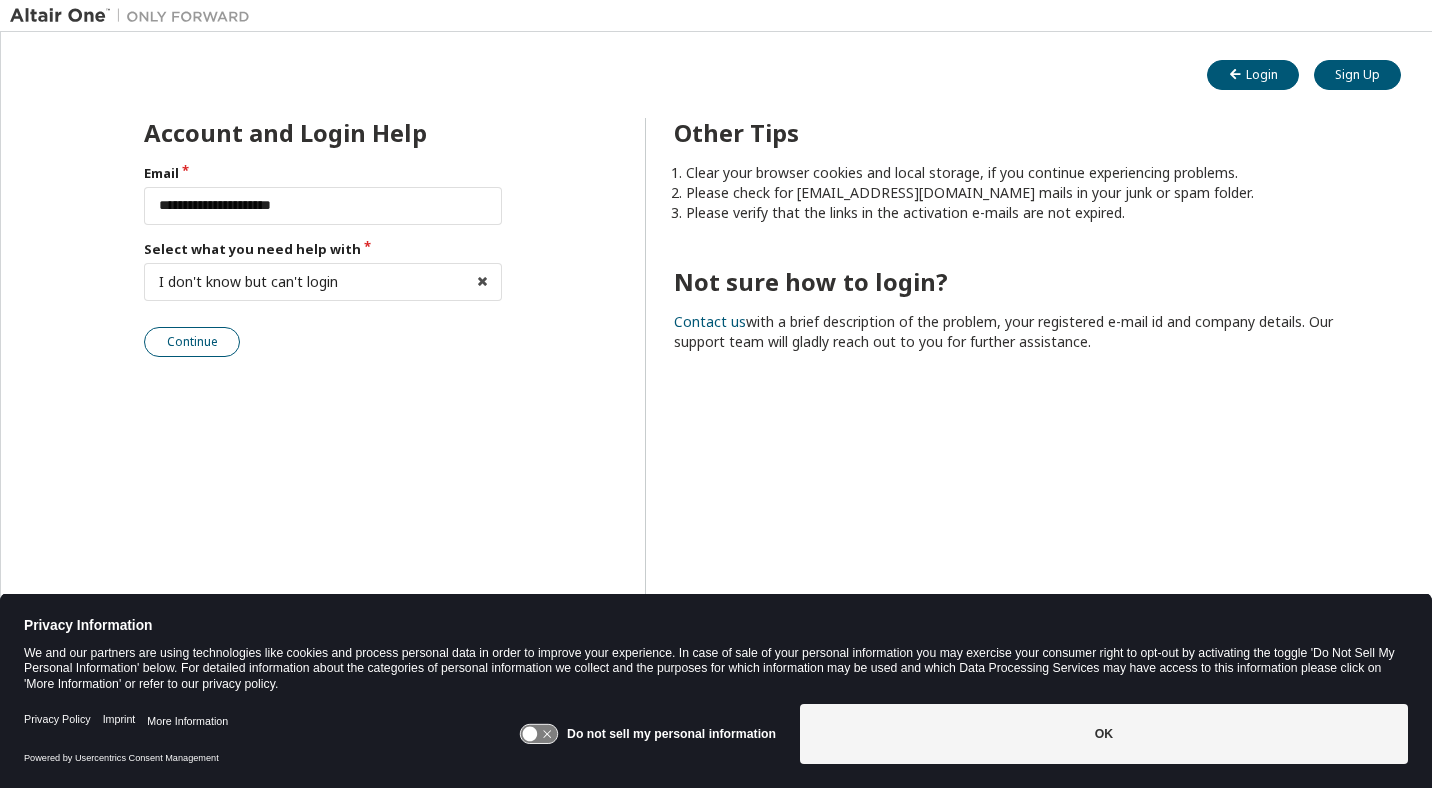 click on "Continue" at bounding box center [192, 342] 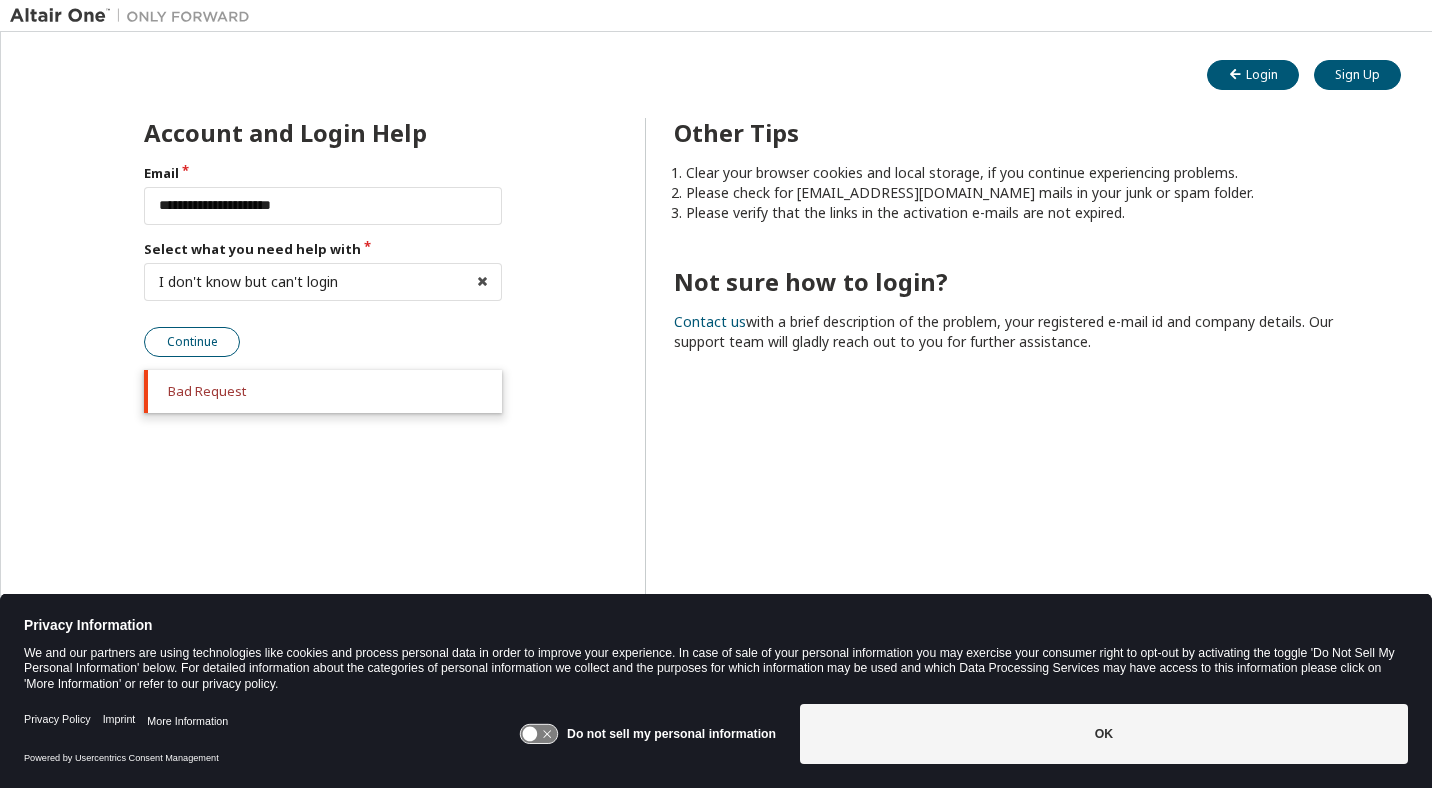 click on "Continue" at bounding box center (192, 342) 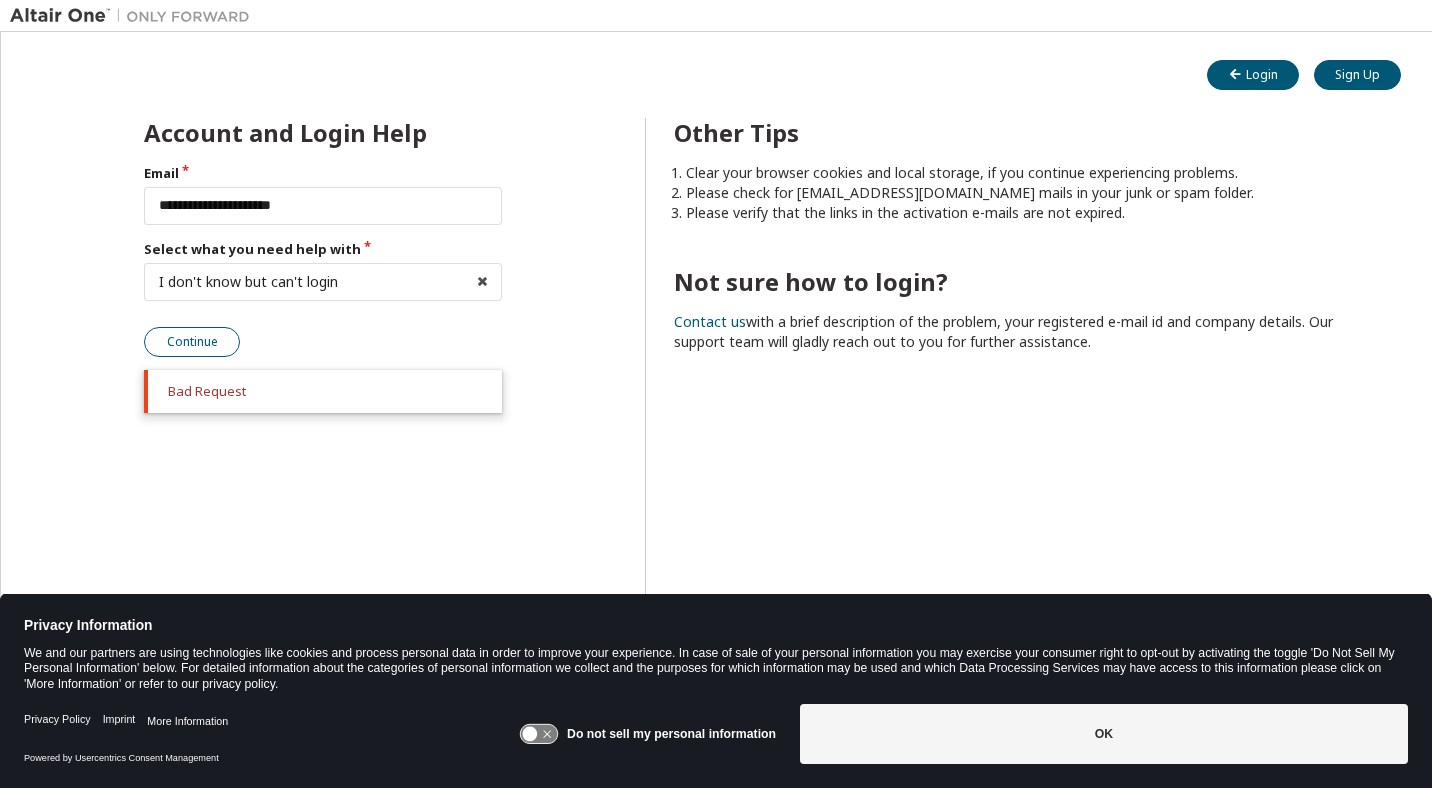 click on "Continue" at bounding box center [192, 342] 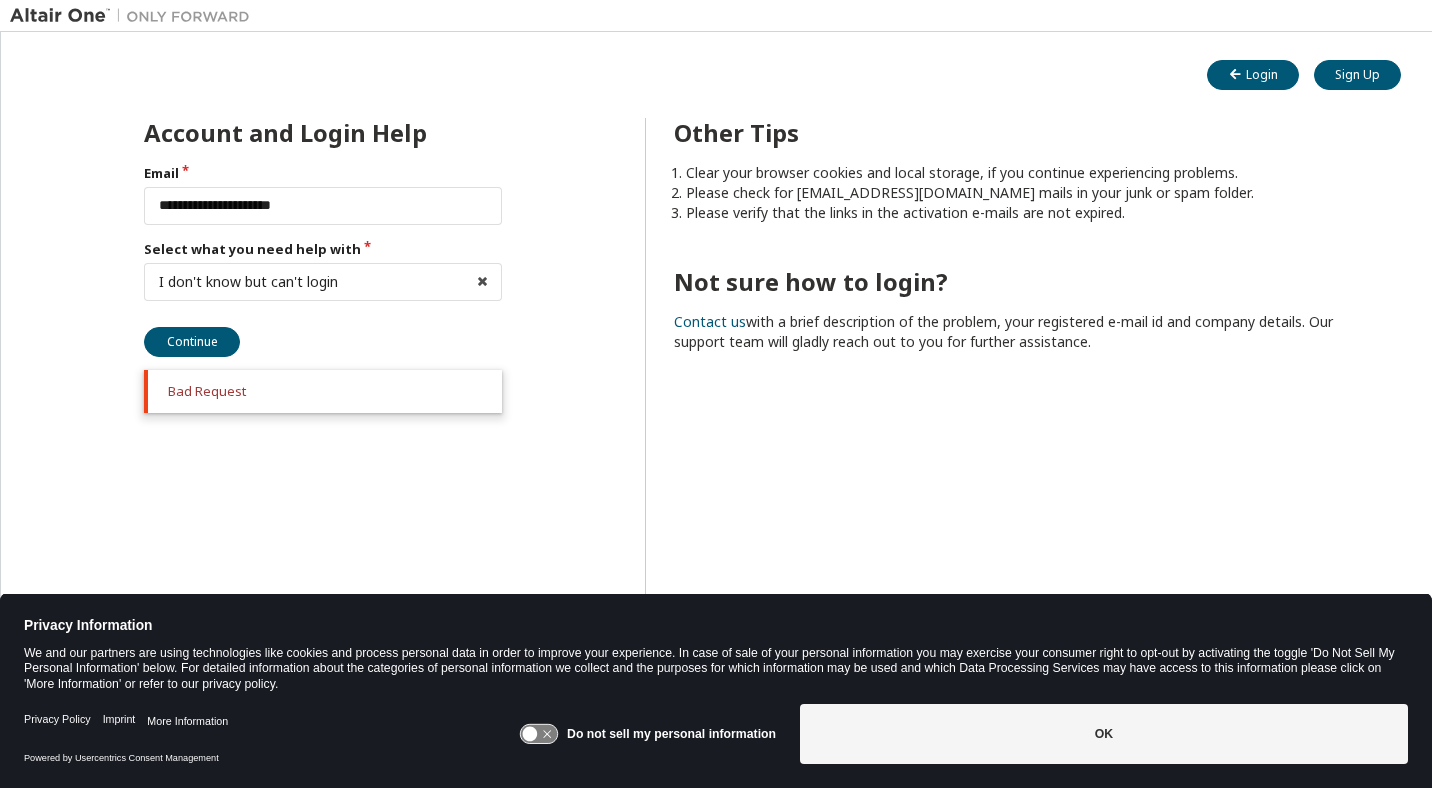 click on "Bad Request" at bounding box center [327, 391] 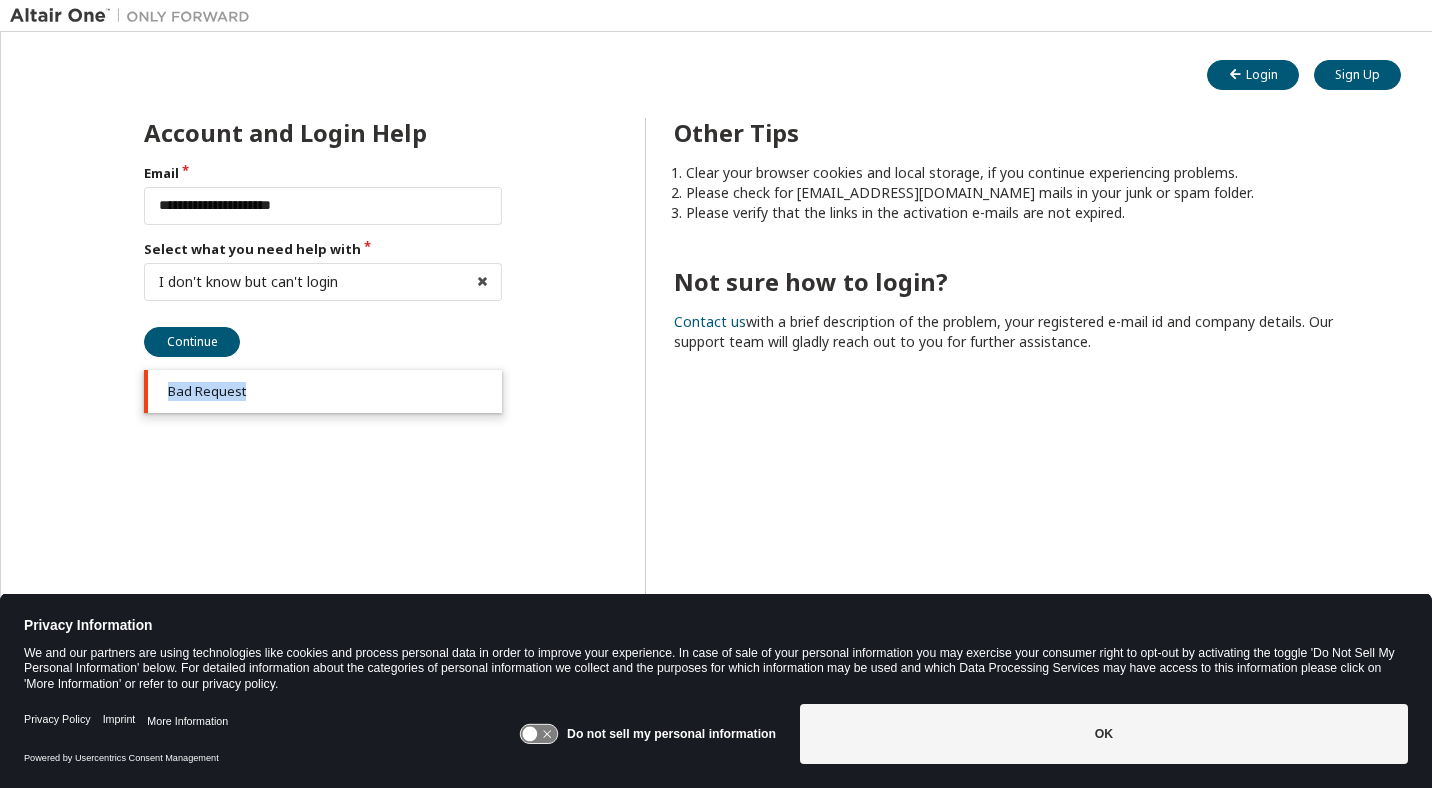 drag, startPoint x: 272, startPoint y: 391, endPoint x: 139, endPoint y: 388, distance: 133.03383 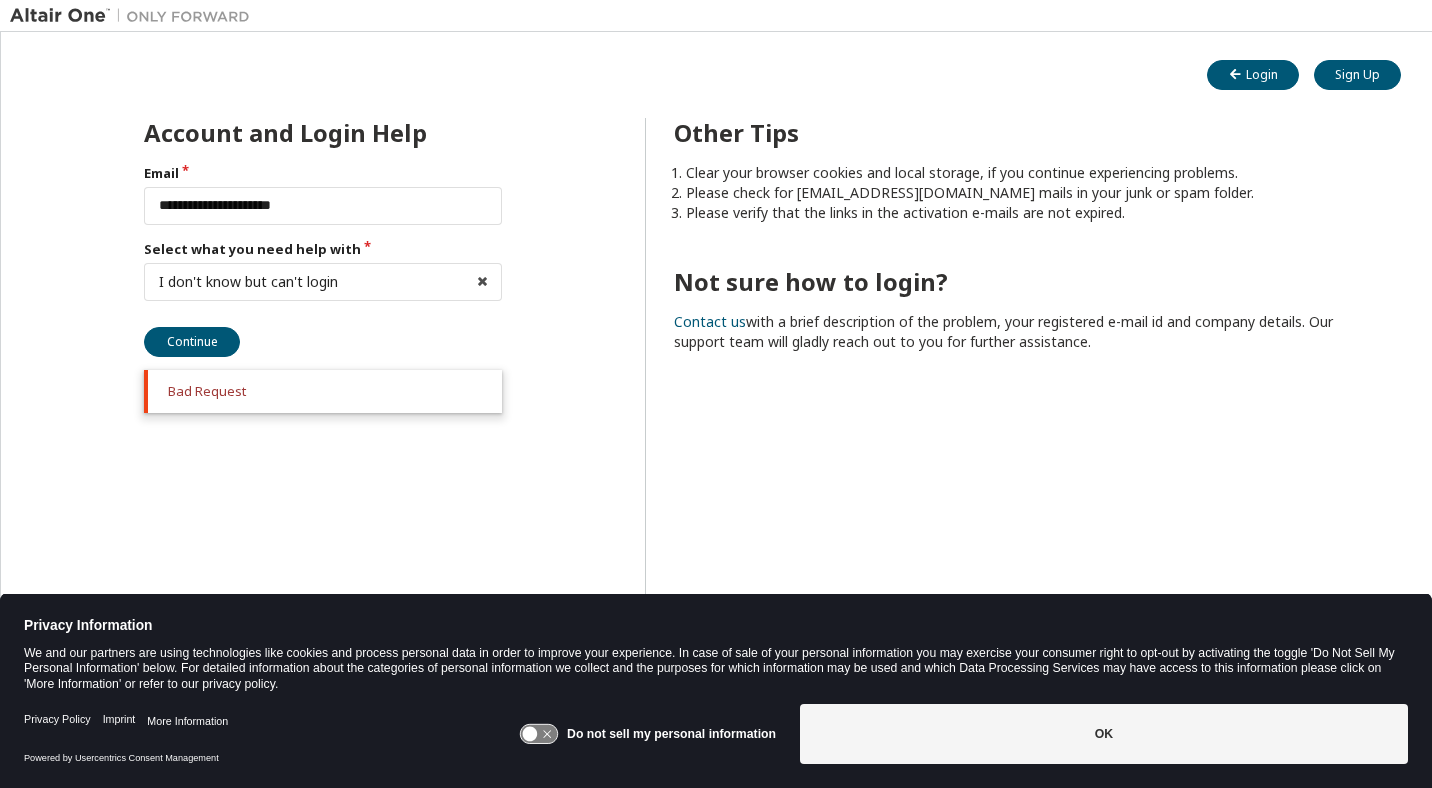 click on "Bad Request" at bounding box center [327, 391] 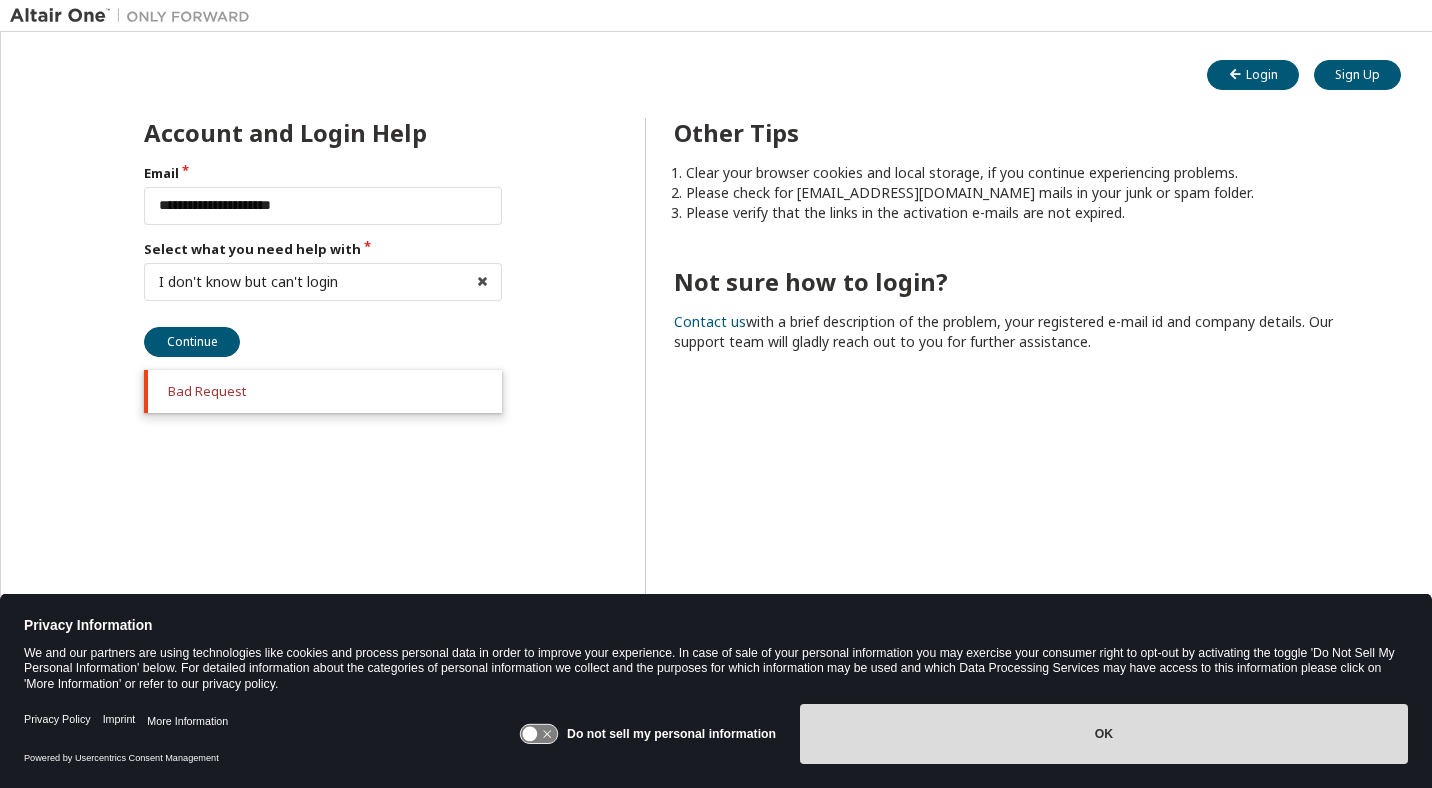 click on "OK" at bounding box center [1104, 734] 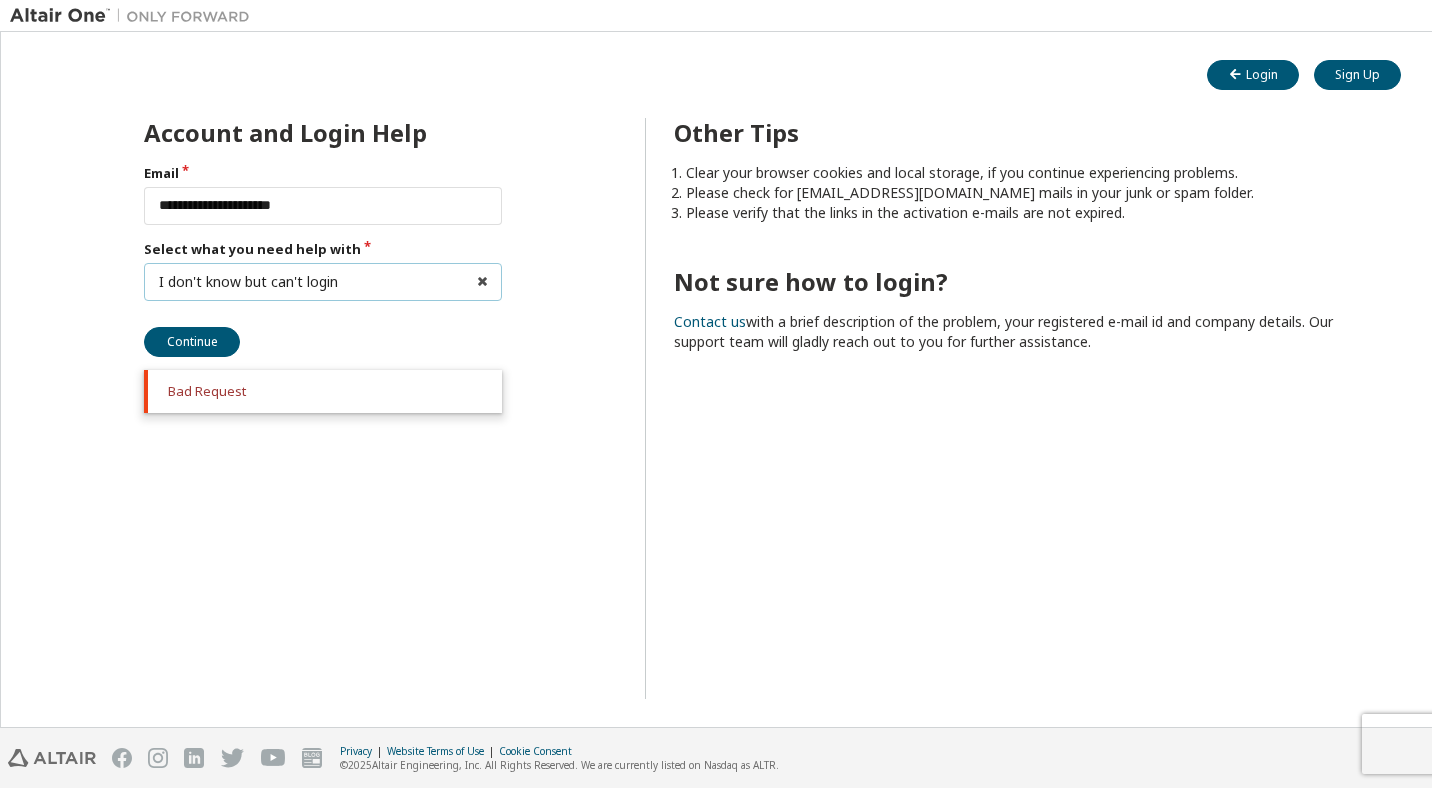 click on "I don't know but can't login I forgot my password I did not receive activation mail My activation mail expired My account is locked I want to reset multi-factor authentication I don't know but can't login" at bounding box center [323, 282] 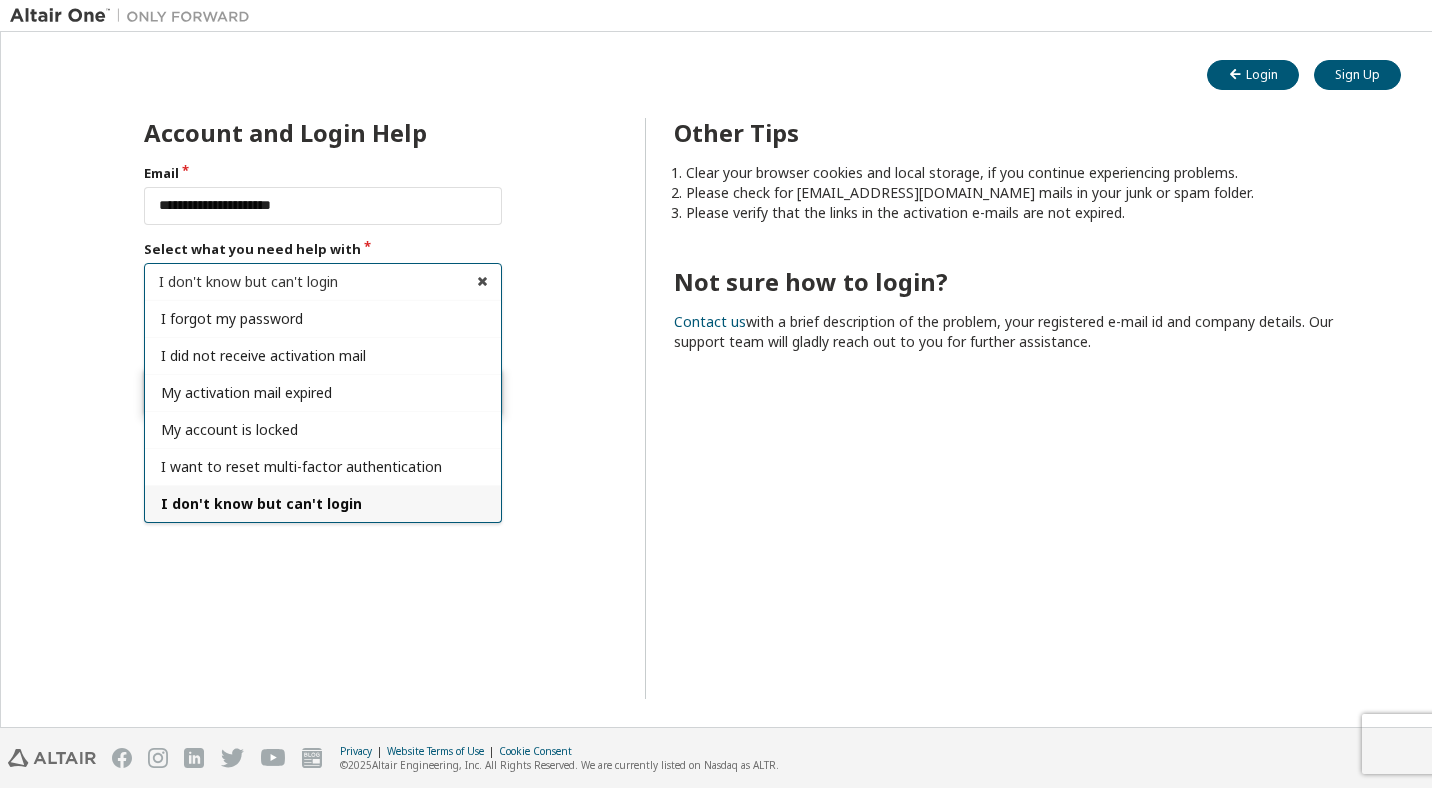 click on "**********" at bounding box center (716, 422) 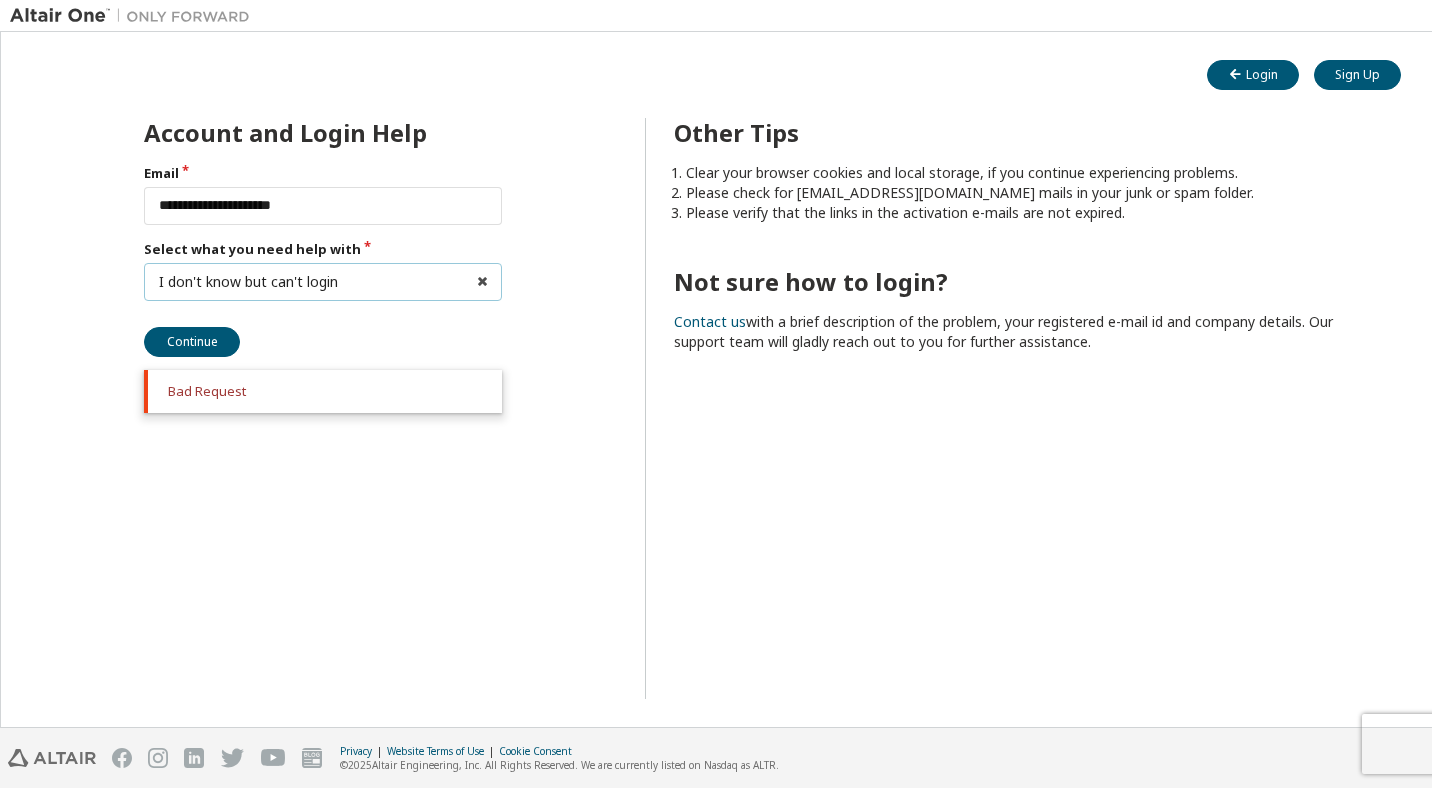 click on "I don't know but can't login I forgot my password I did not receive activation mail My activation mail expired My account is locked I want to reset multi-factor authentication I don't know but can't login" at bounding box center [323, 282] 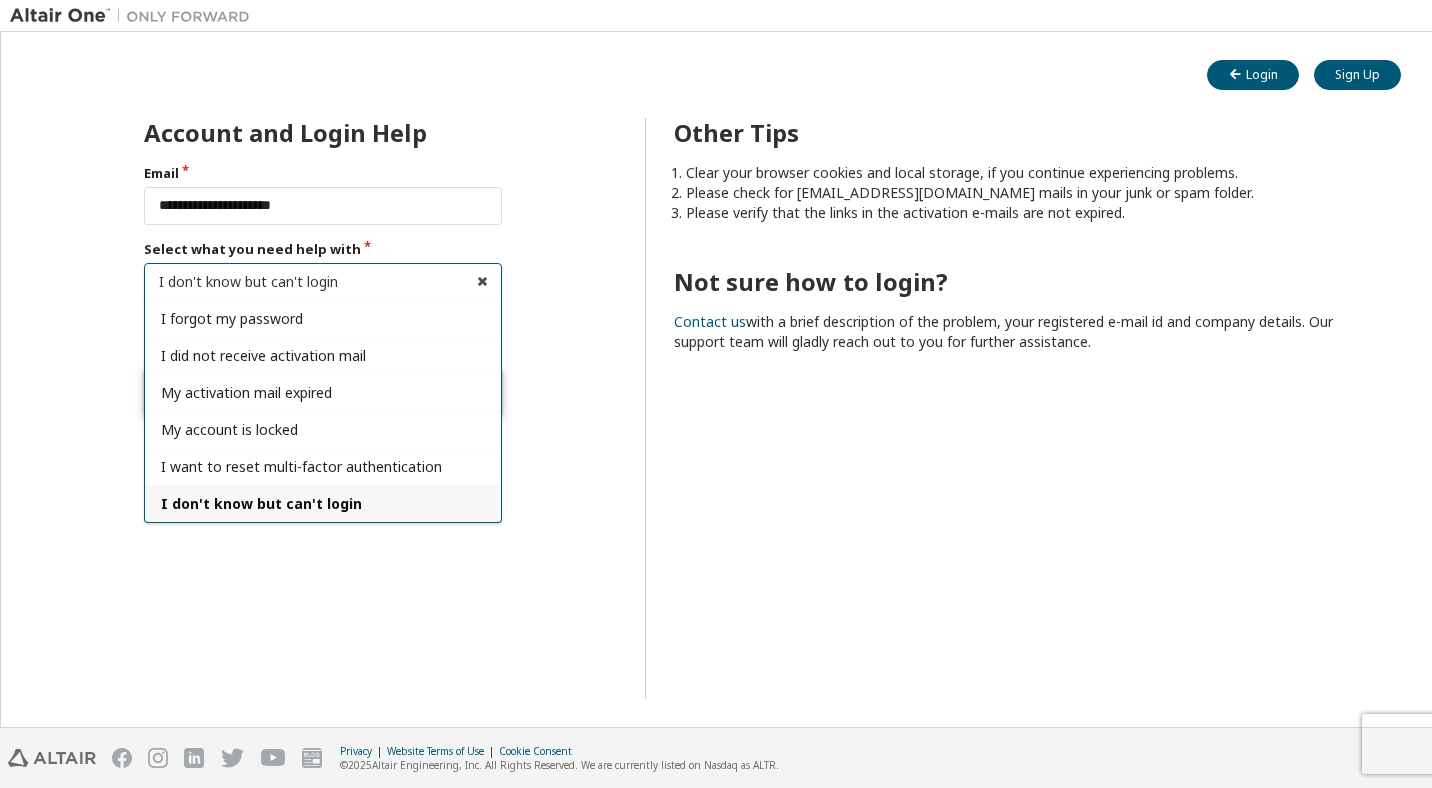 click on "**********" at bounding box center [716, 422] 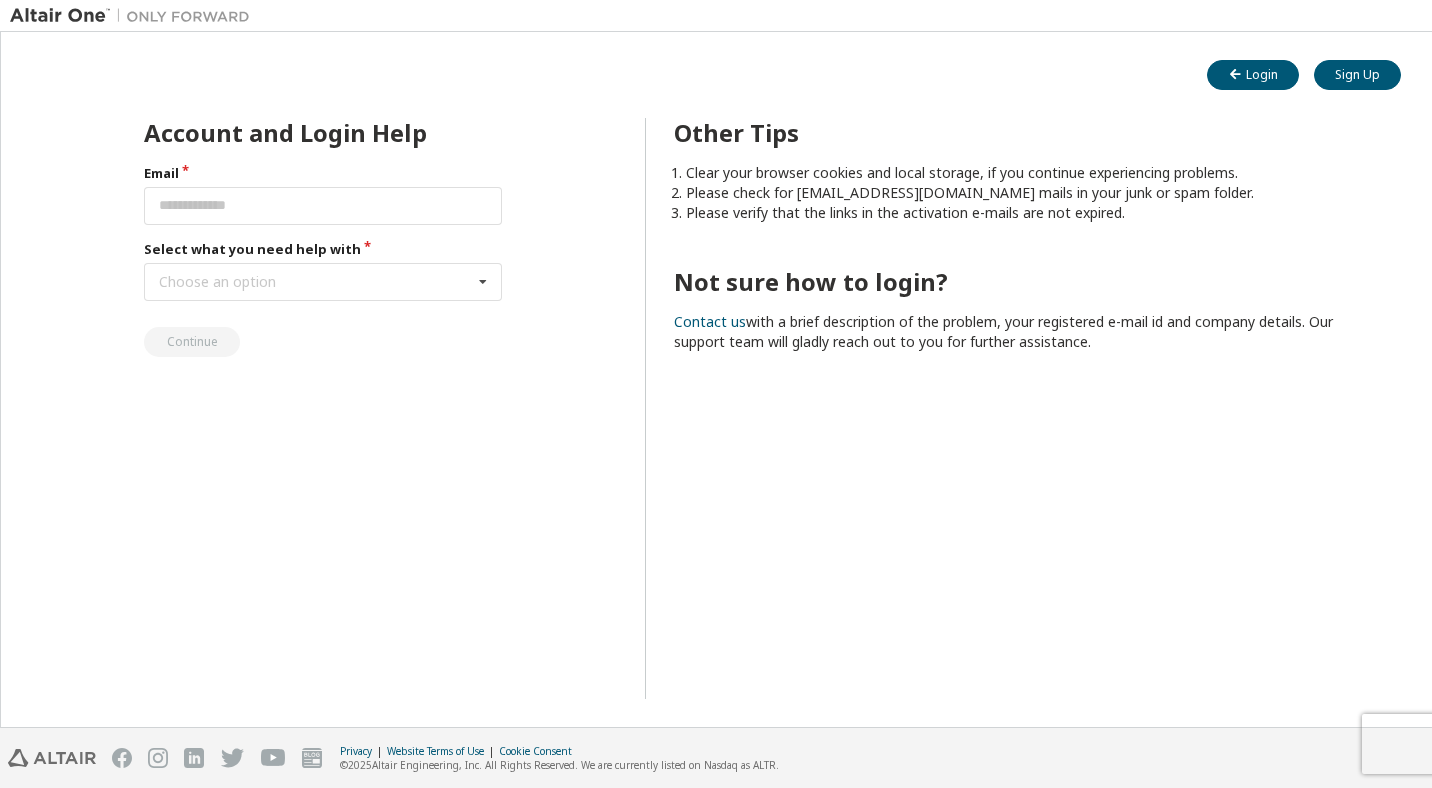 scroll, scrollTop: 0, scrollLeft: 0, axis: both 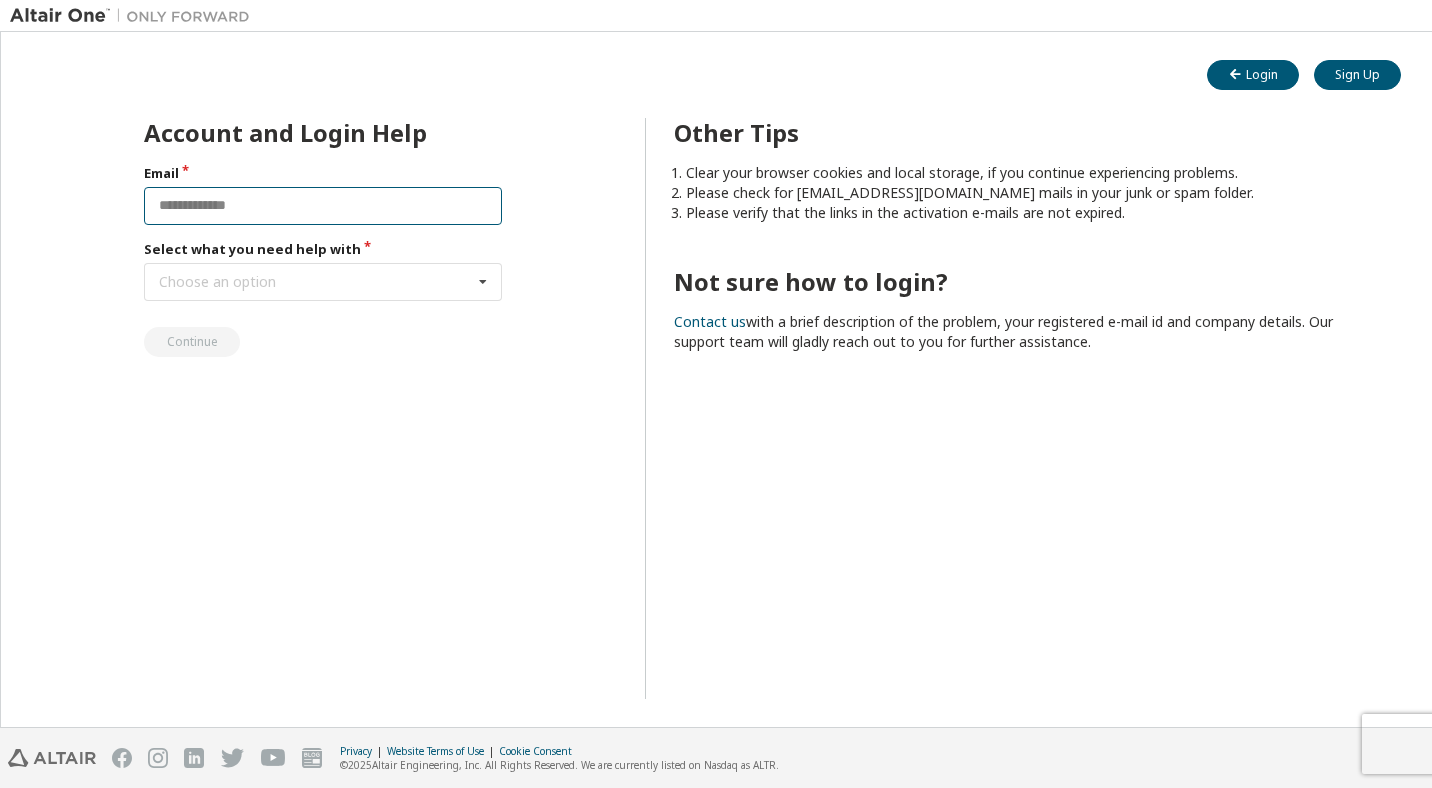 click at bounding box center (323, 206) 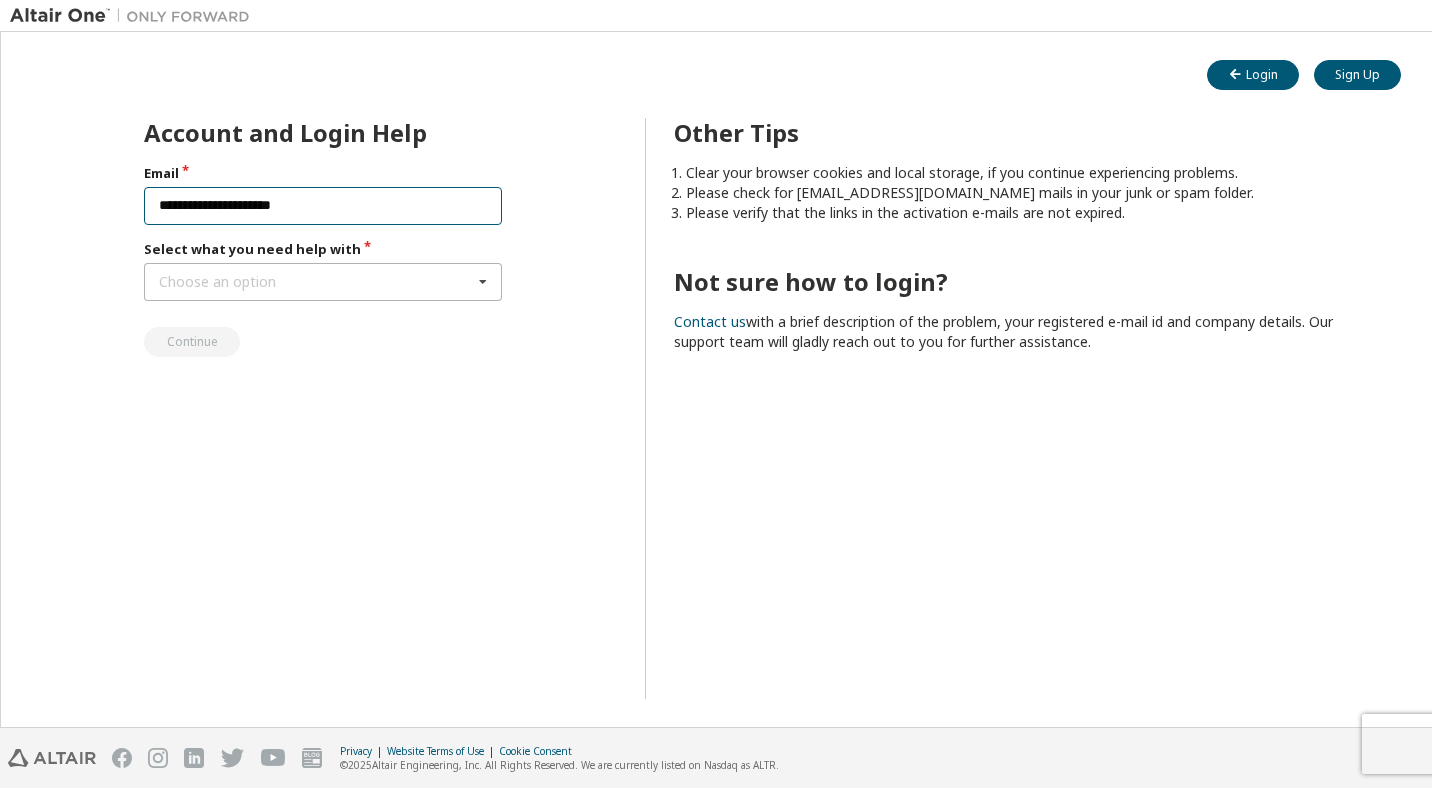 type on "**********" 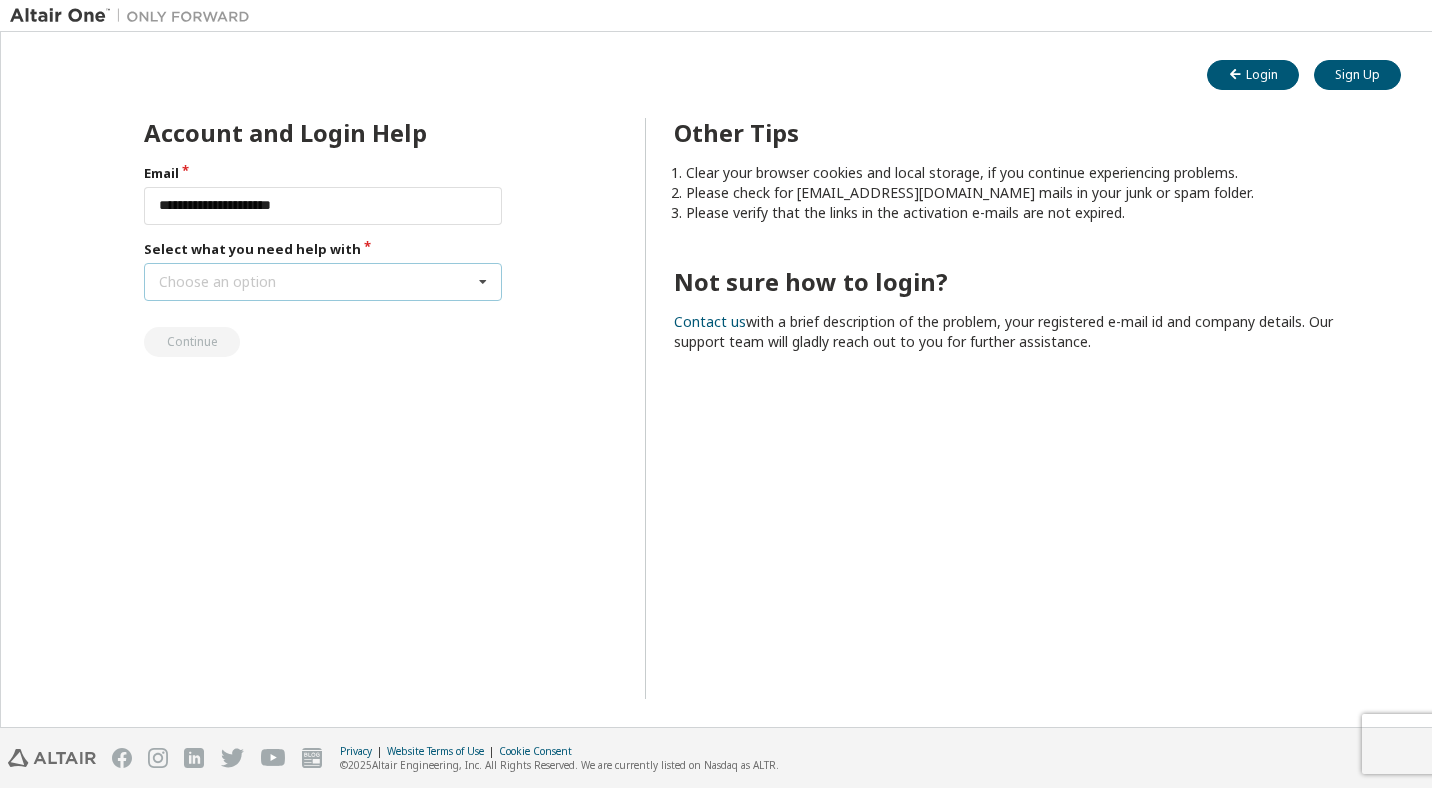 click on "Choose an option I forgot my password I did not receive activation mail My activation mail expired My account is locked I want to reset multi-factor authentication I don't know but can't login" at bounding box center [323, 282] 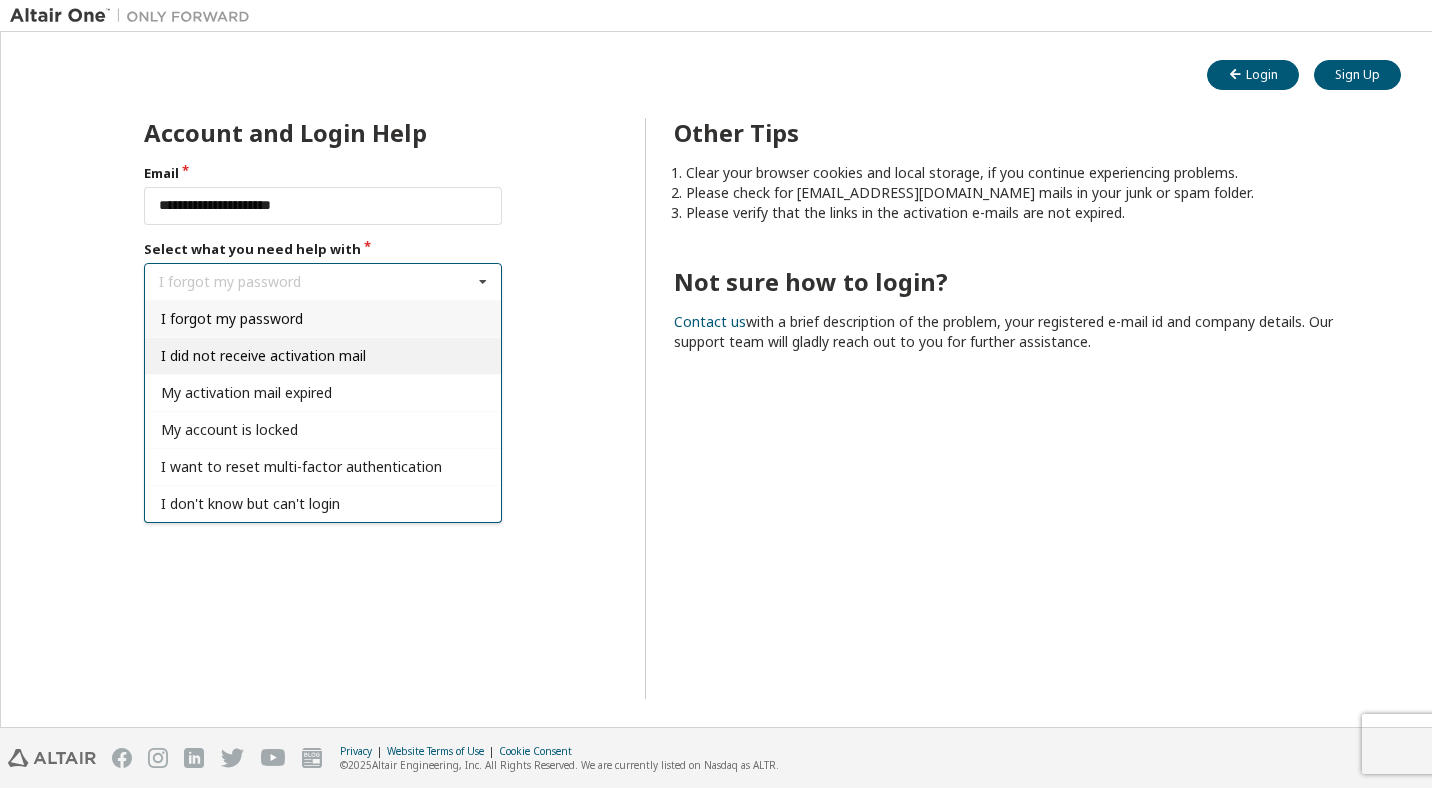 click on "I did not receive activation mail" at bounding box center [323, 355] 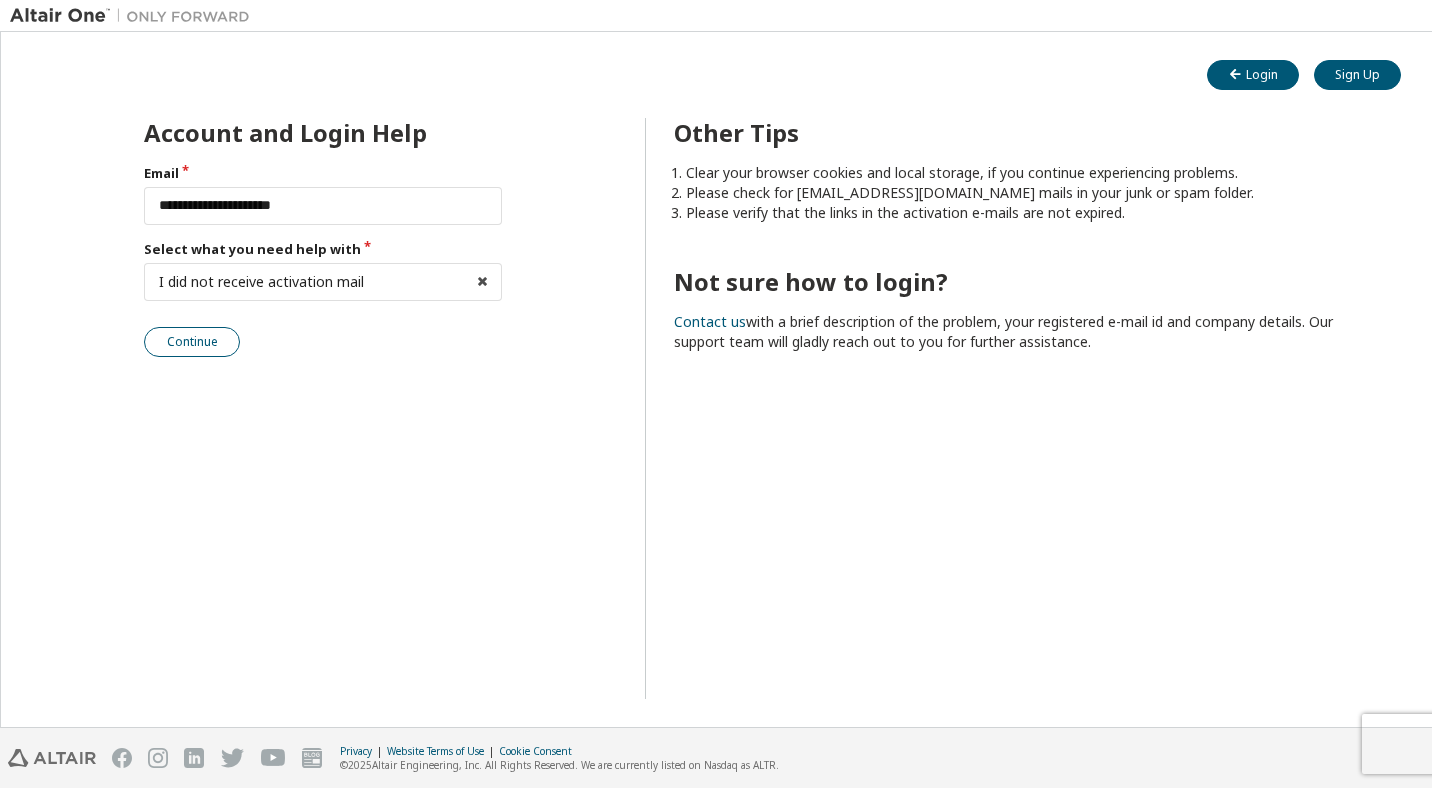 click on "Continue" at bounding box center (192, 342) 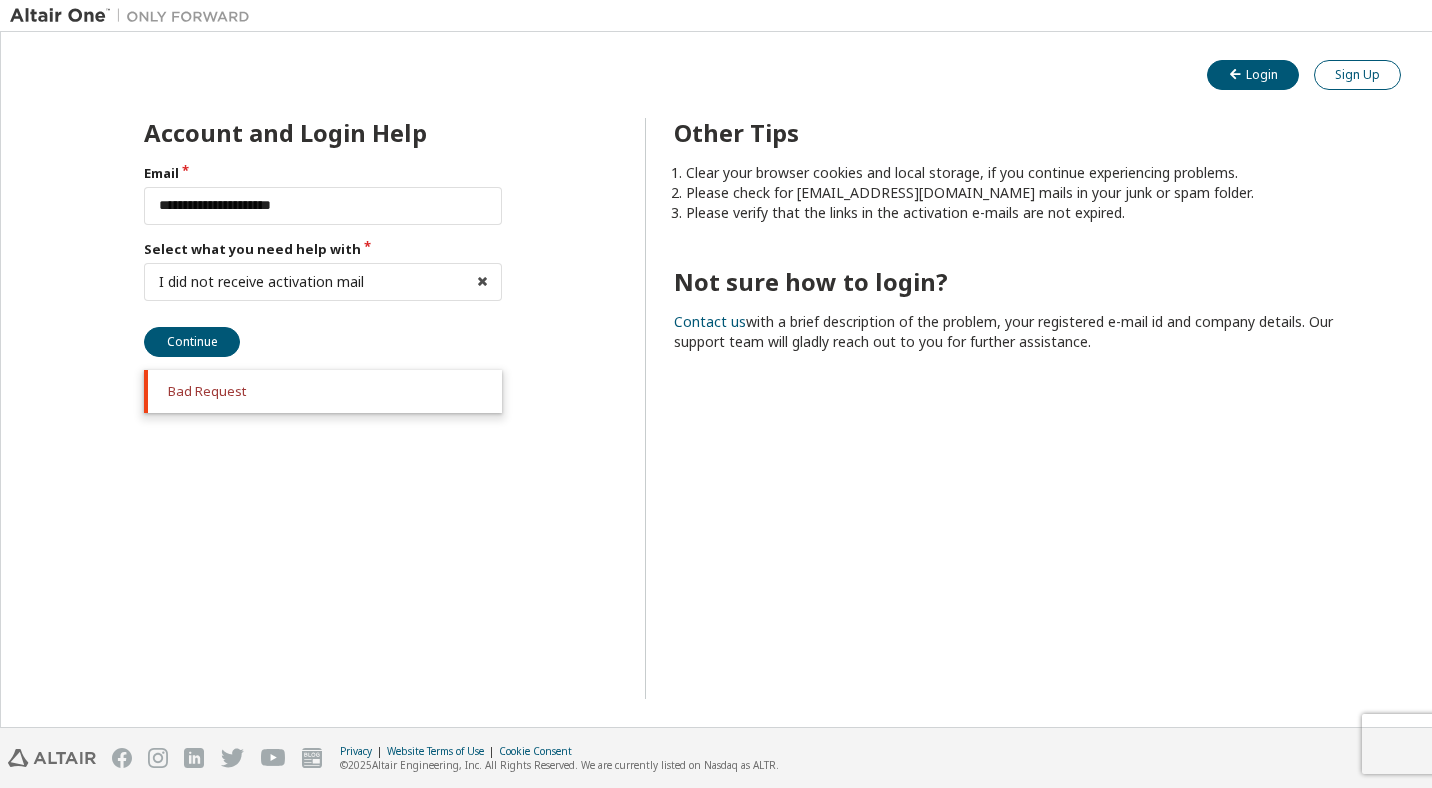 click on "Sign Up" at bounding box center (1357, 75) 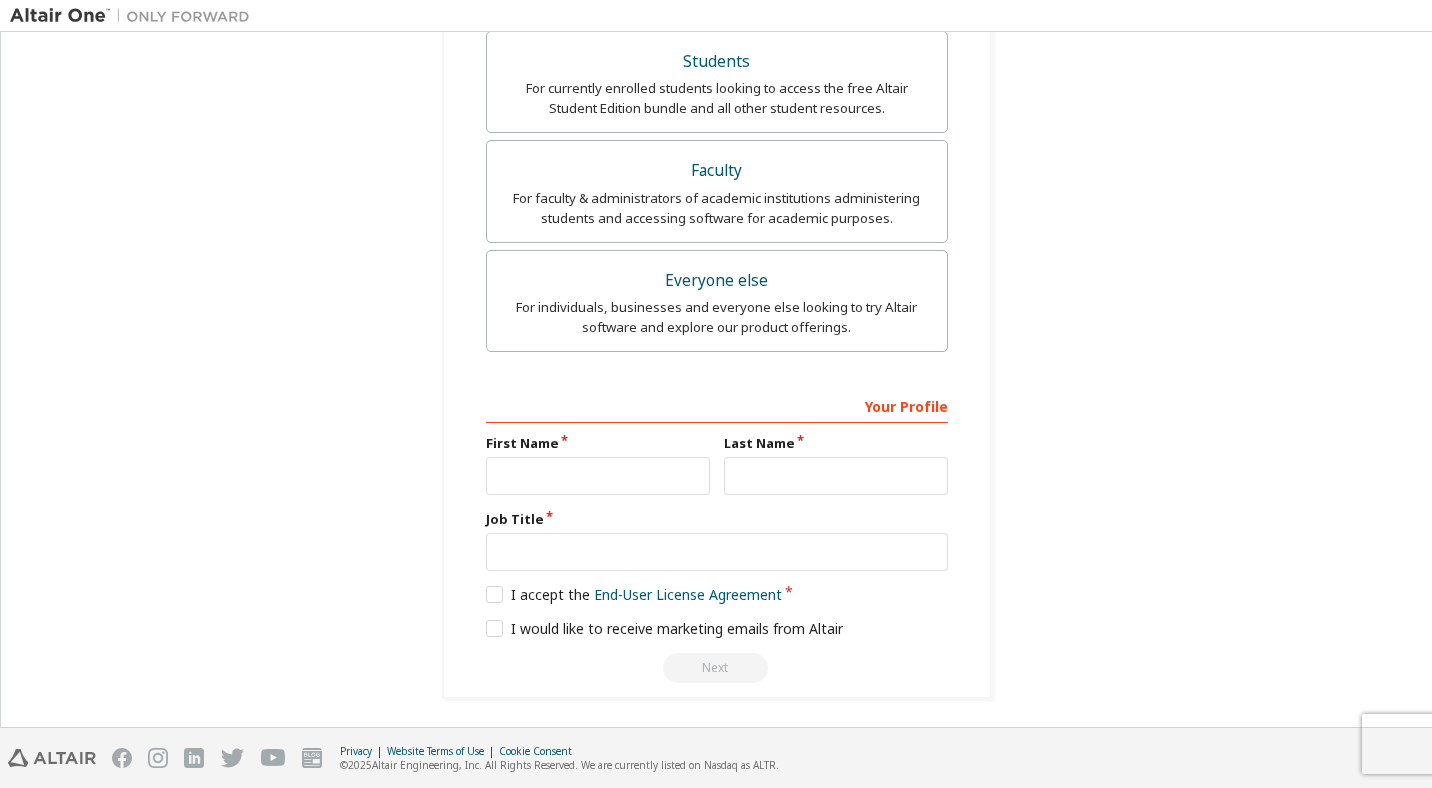 scroll, scrollTop: 0, scrollLeft: 0, axis: both 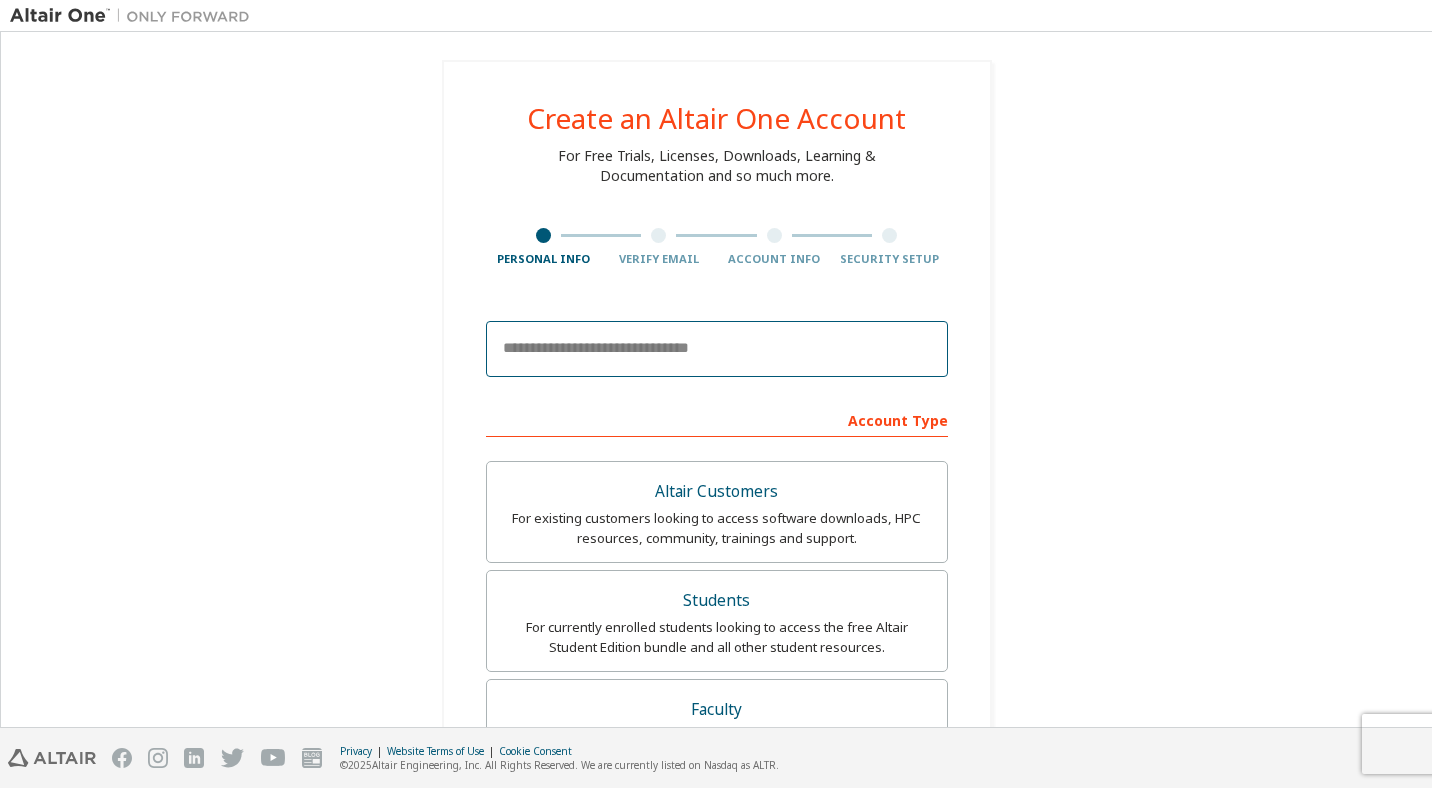 click at bounding box center (717, 349) 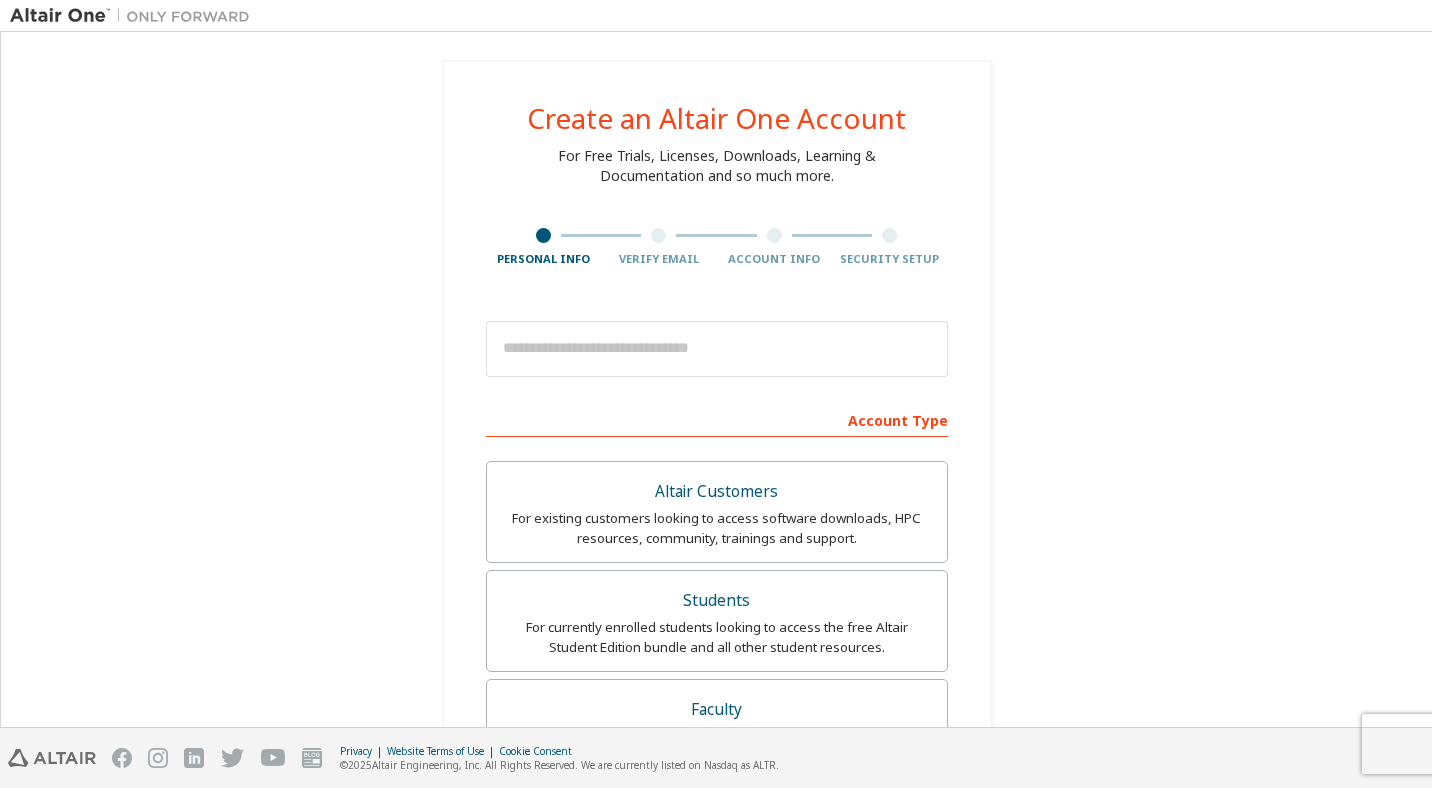 click on "Create an Altair One Account For Free Trials, Licenses, Downloads, Learning &  Documentation and so much more. Personal Info Verify Email Account Info Security Setup This is a federated email. No need to register a new account. You should be able to  login  by using your company's SSO credentials. Email already exists. Please try to  login  instead. Account Type Altair Customers For existing customers looking to access software downloads, HPC resources, community, trainings and support. Students For currently enrolled students looking to access the free Altair Student Edition bundle and all other student resources. Faculty For faculty & administrators of academic institutions administering students and accessing software for academic purposes. Everyone else For individuals, businesses and everyone else looking to try Altair software and explore our product offerings. Your Profile First Name Last Name Job Title Please provide State/Province to help us route sales and support resources to you more efficiently." at bounding box center (716, 649) 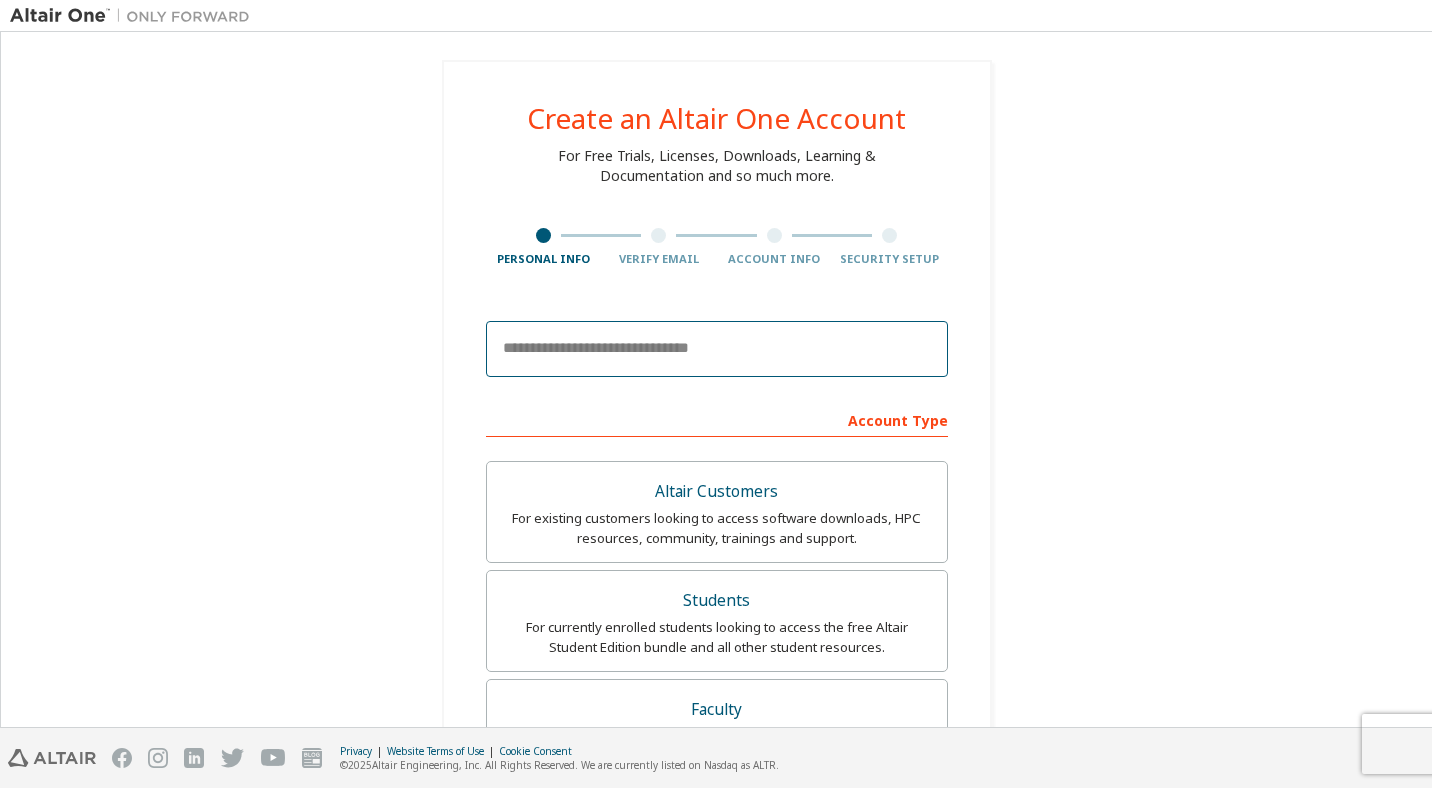 click at bounding box center (717, 349) 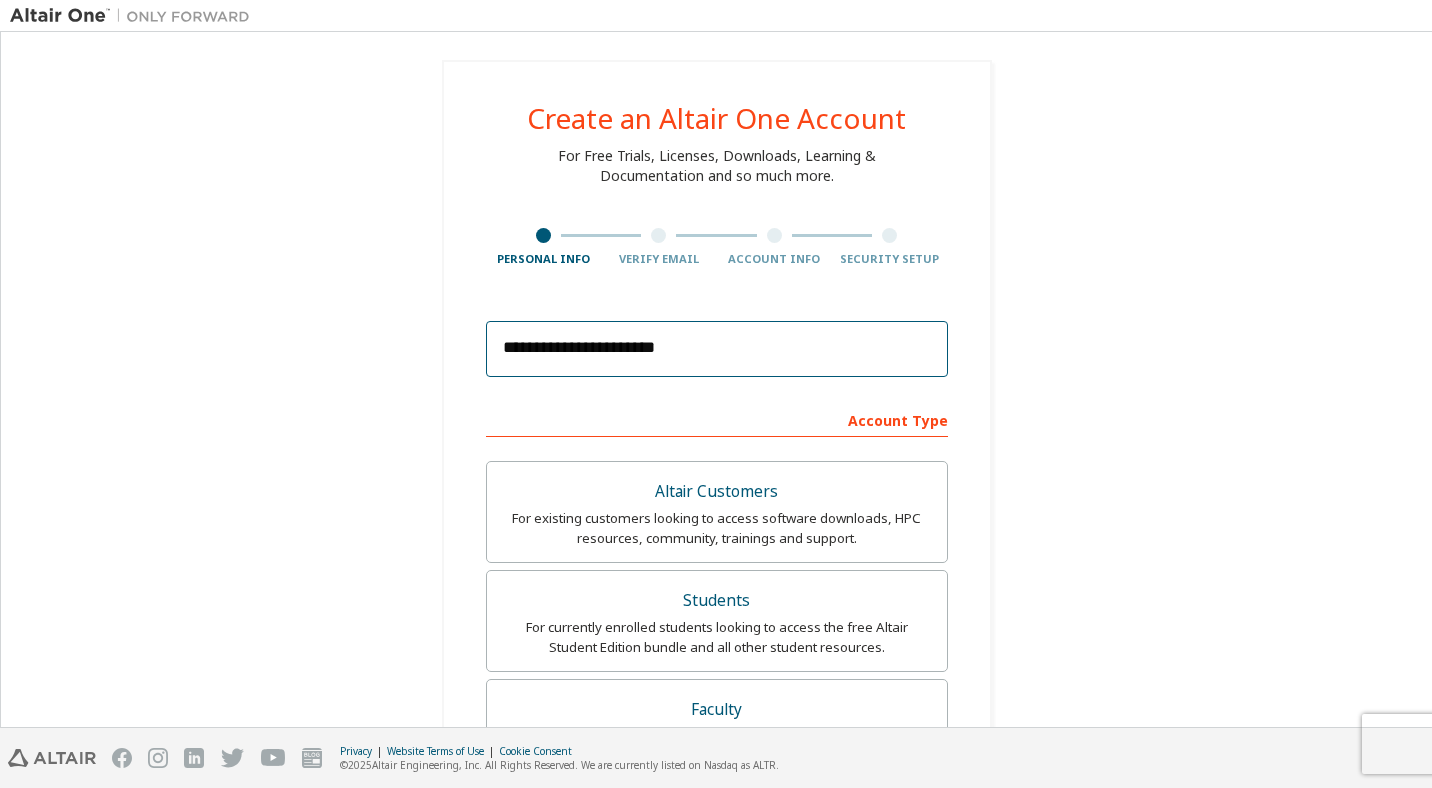 type on "******" 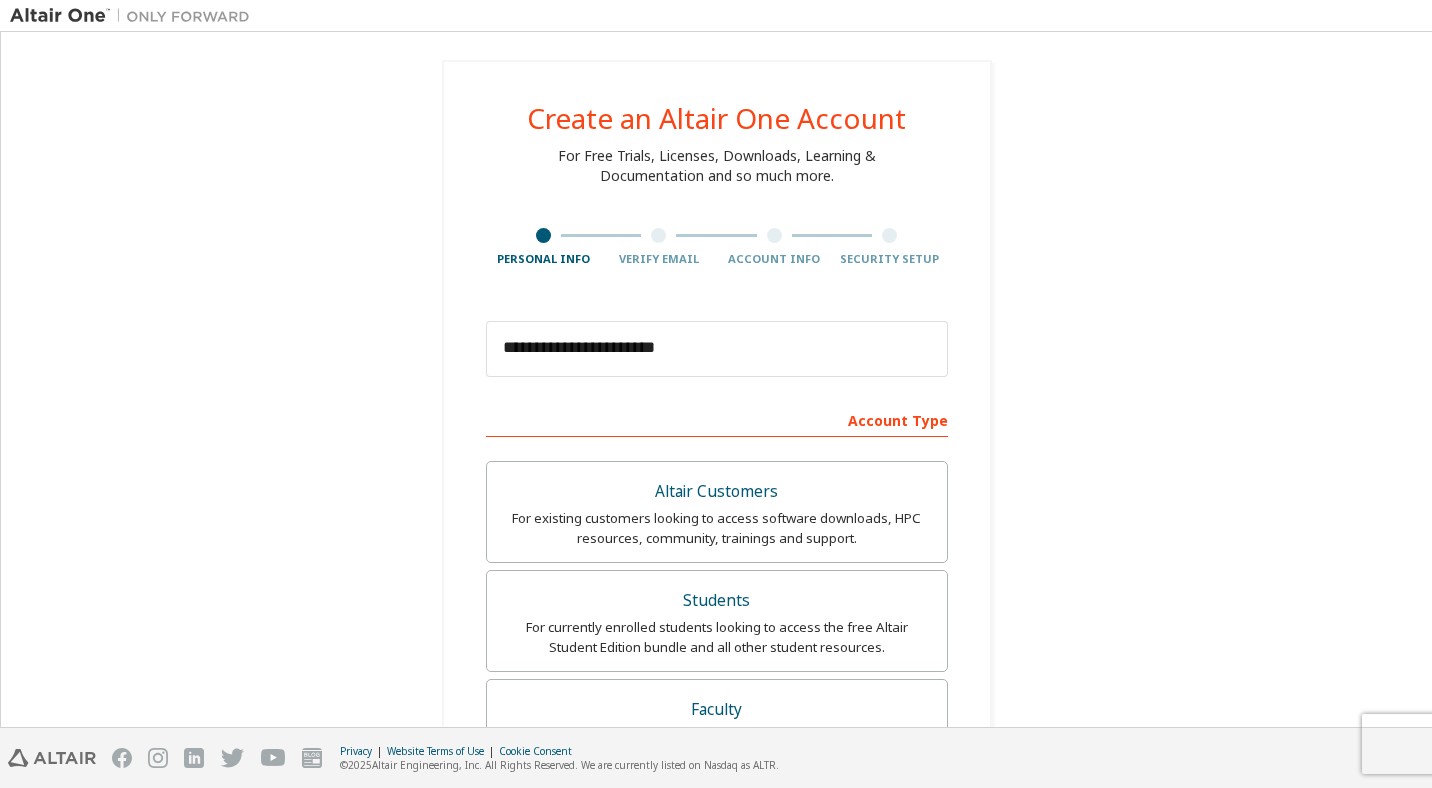 type on "*****" 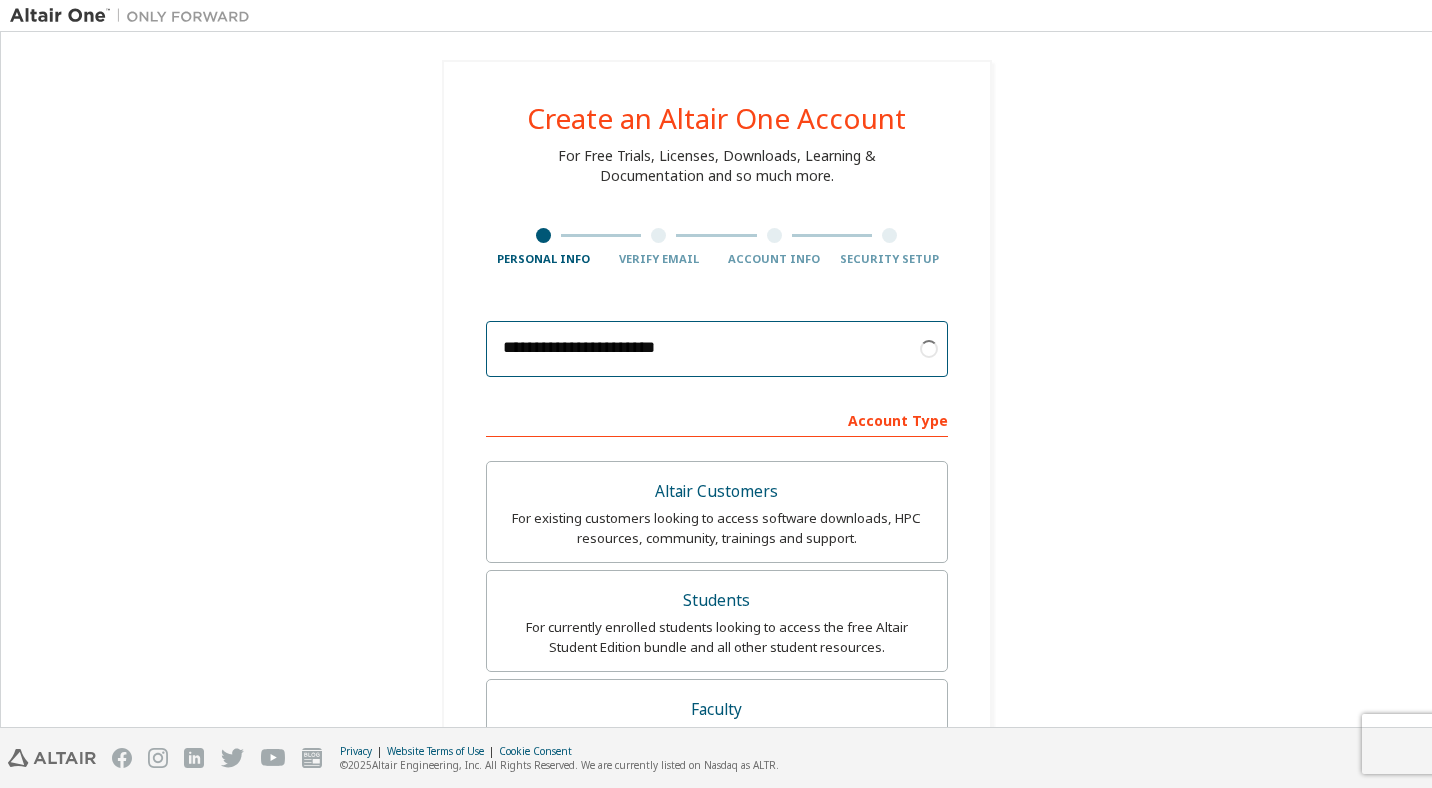 click on "**********" at bounding box center (717, 349) 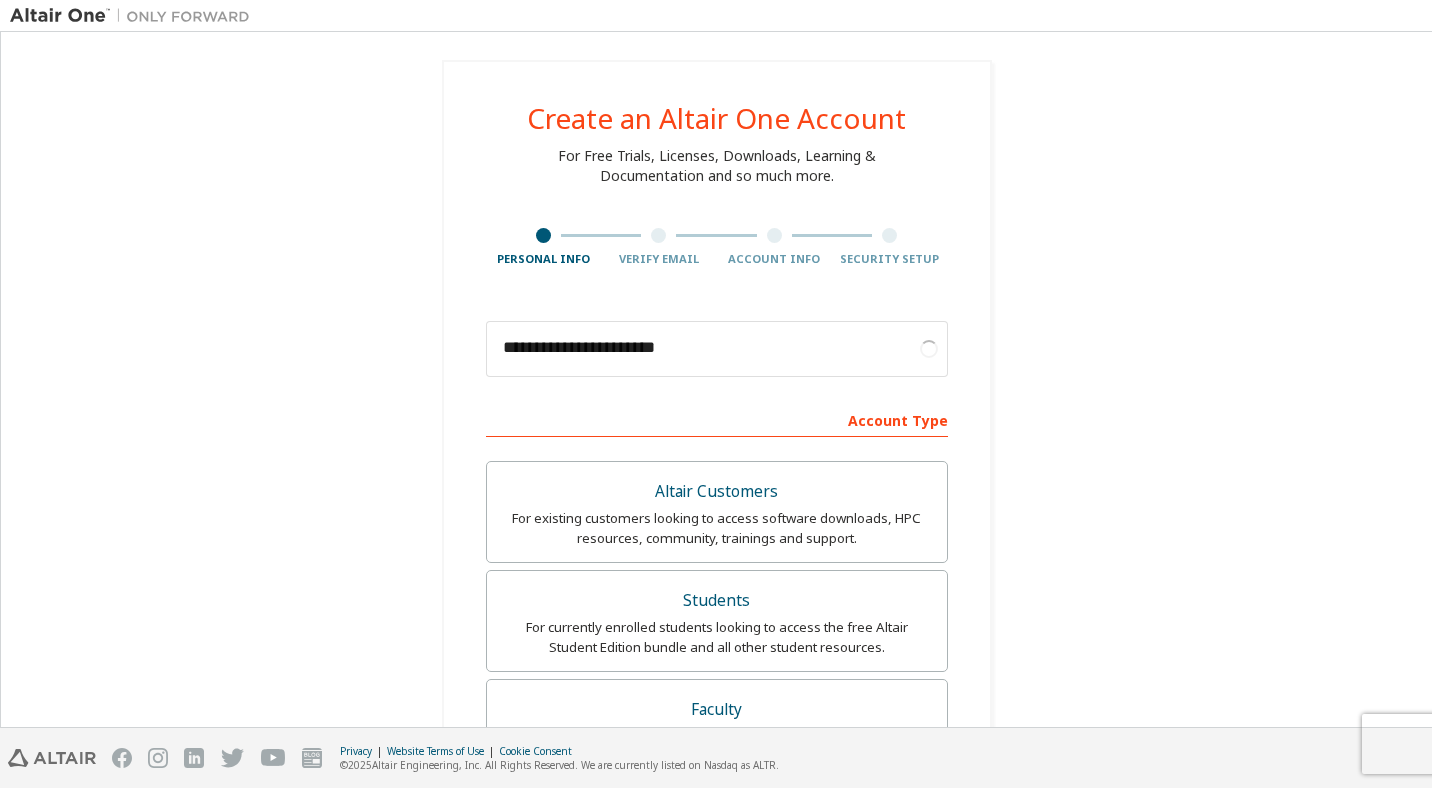 click on "**********" at bounding box center (716, 649) 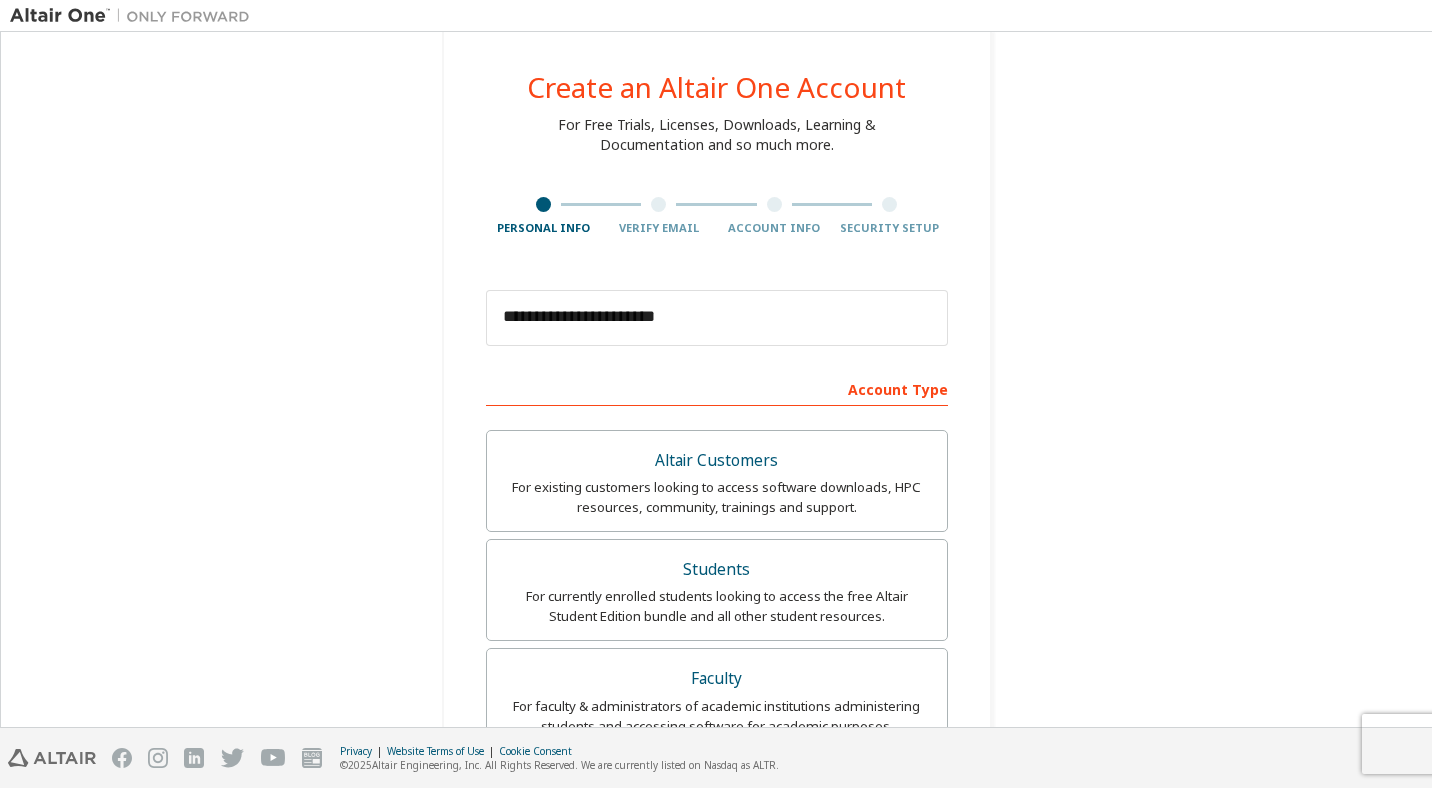 scroll, scrollTop: 23, scrollLeft: 0, axis: vertical 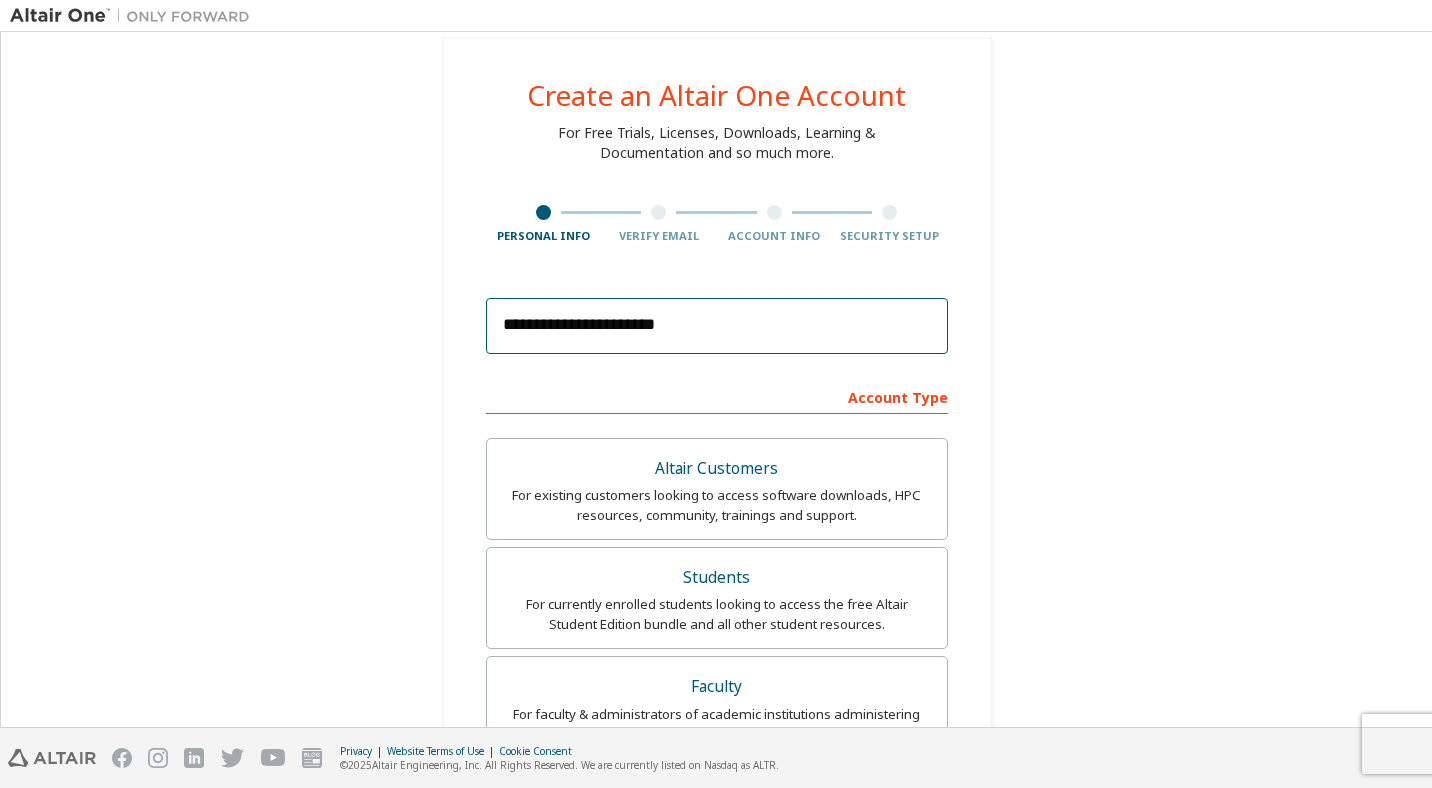 drag, startPoint x: 900, startPoint y: 328, endPoint x: 469, endPoint y: 312, distance: 431.29688 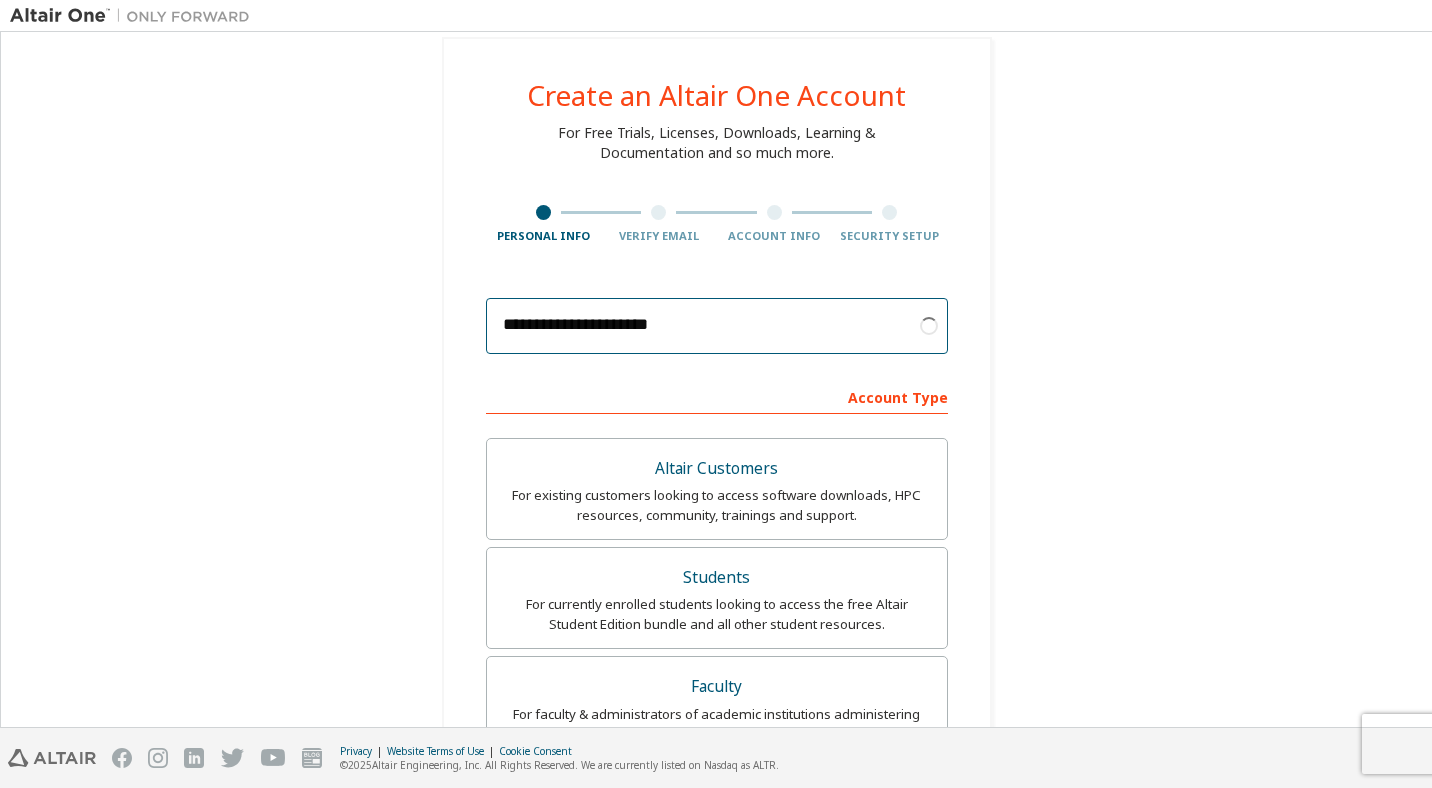 type on "**********" 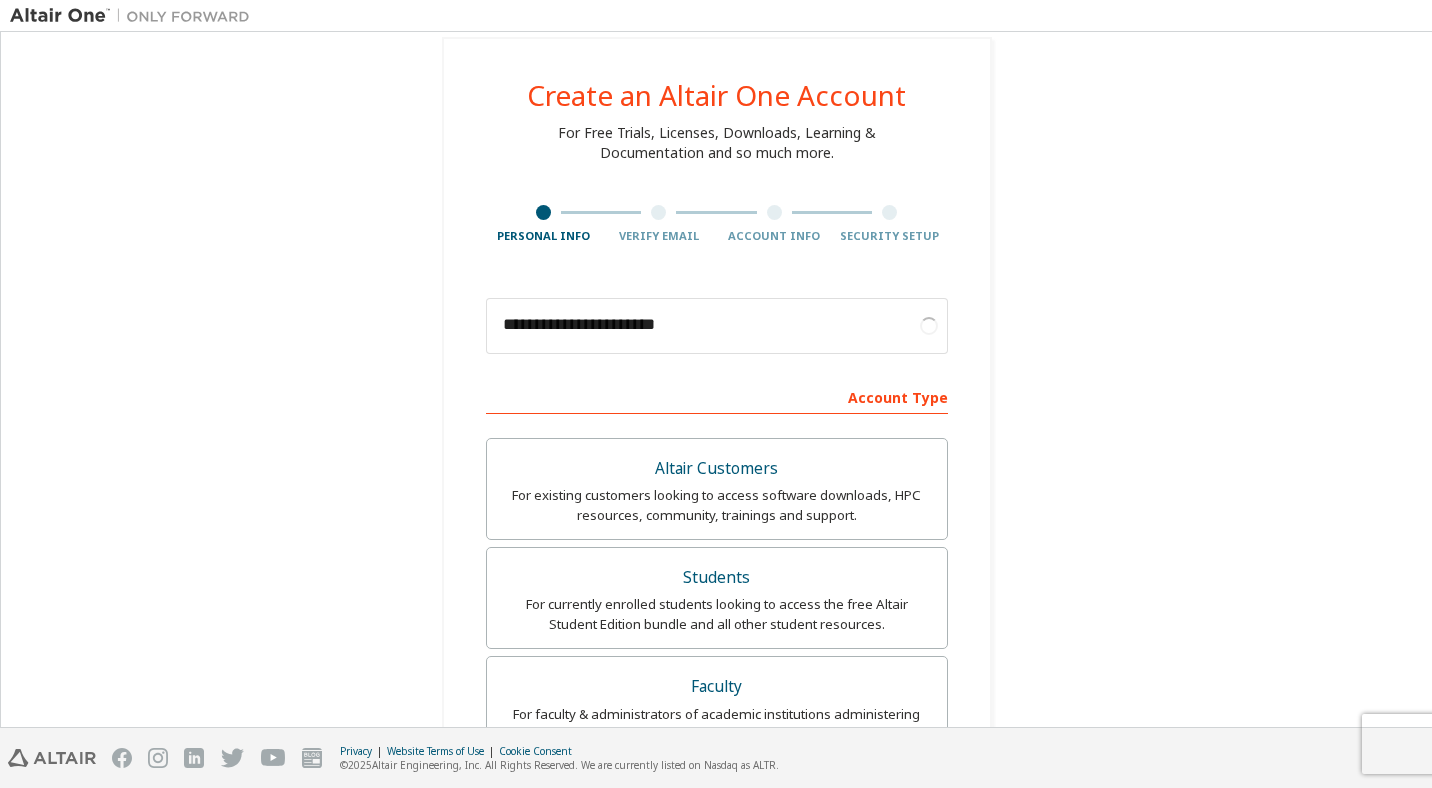 click on "**********" at bounding box center (716, 626) 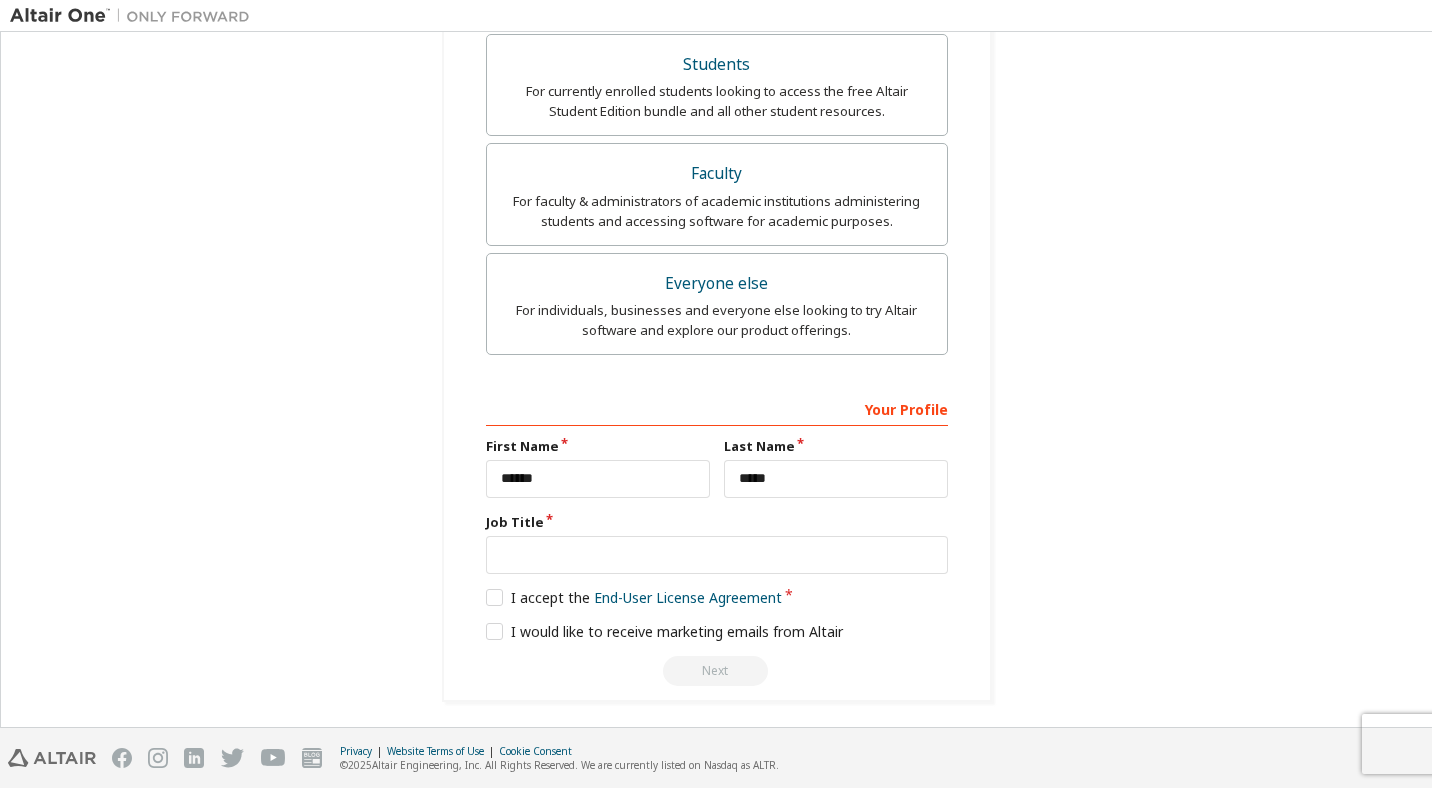scroll, scrollTop: 539, scrollLeft: 0, axis: vertical 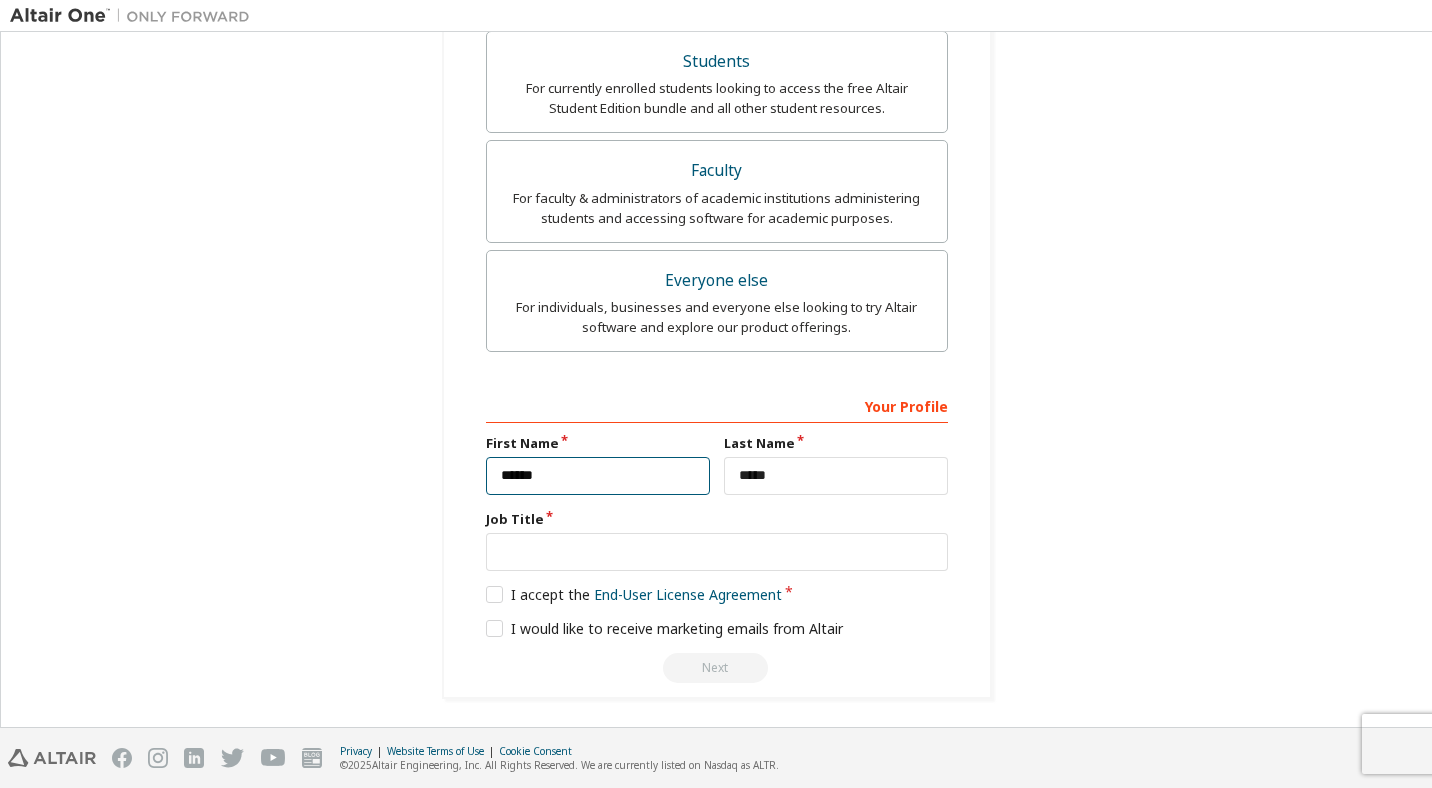click on "******" at bounding box center [598, 476] 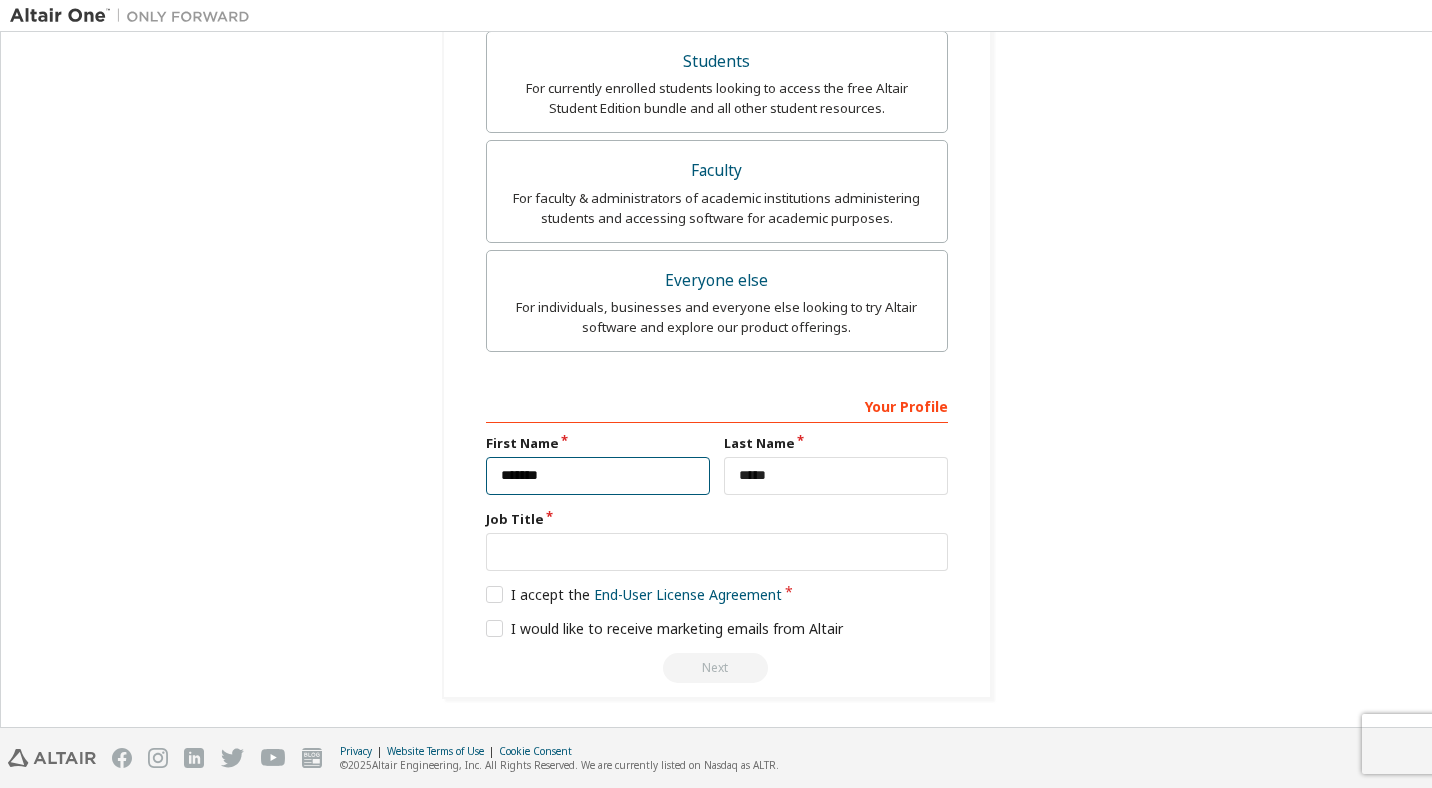 type on "******" 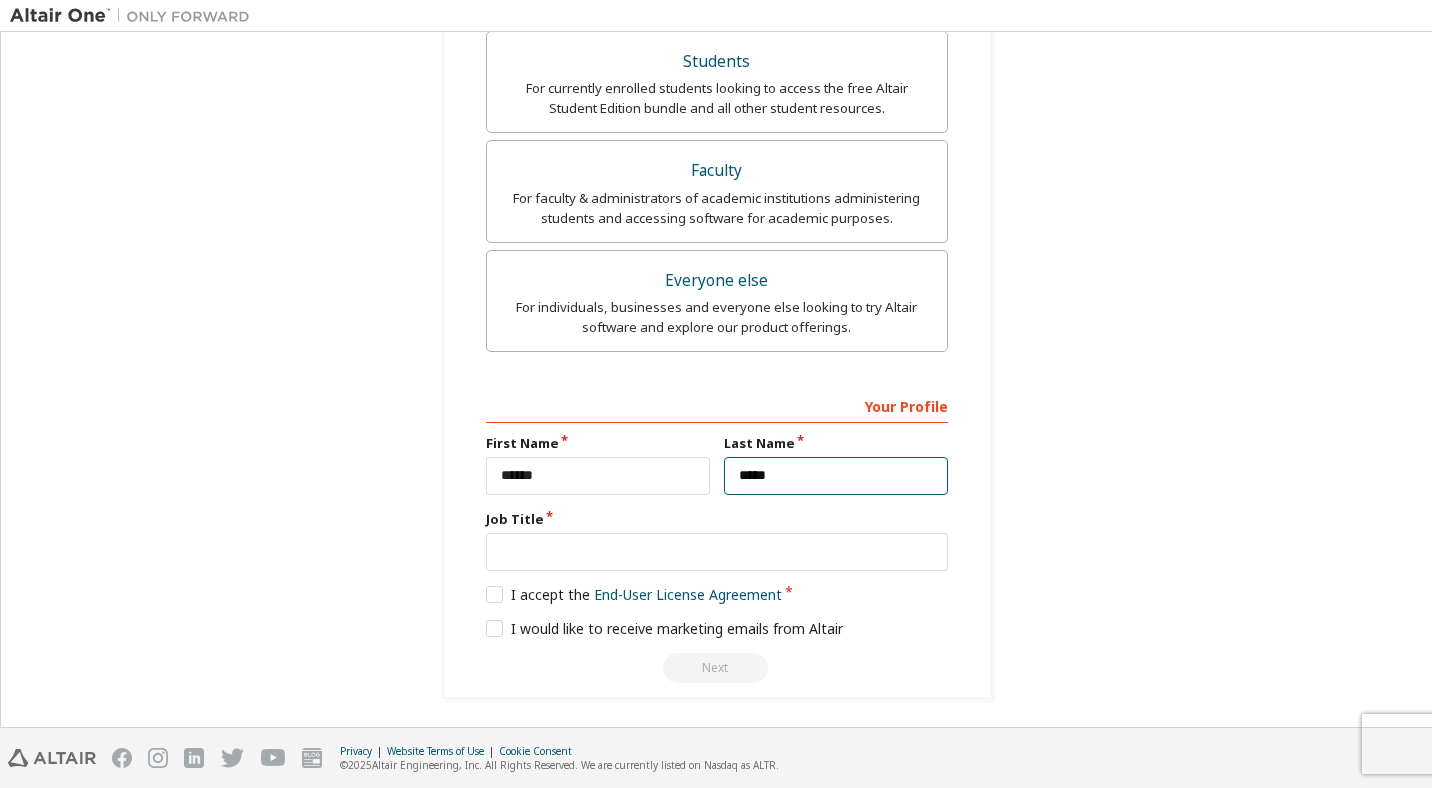 click on "*****" at bounding box center (836, 476) 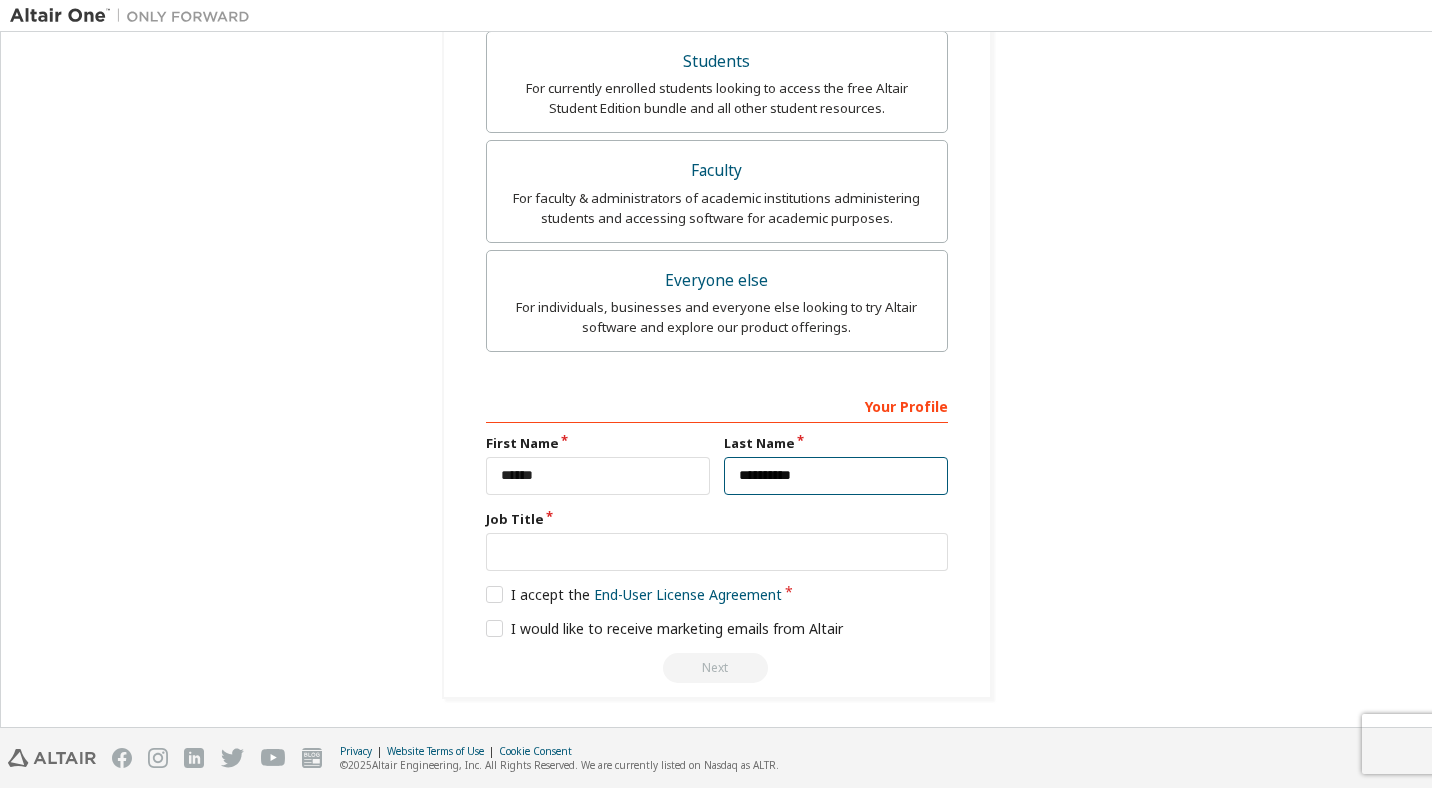 click on "**********" at bounding box center [836, 476] 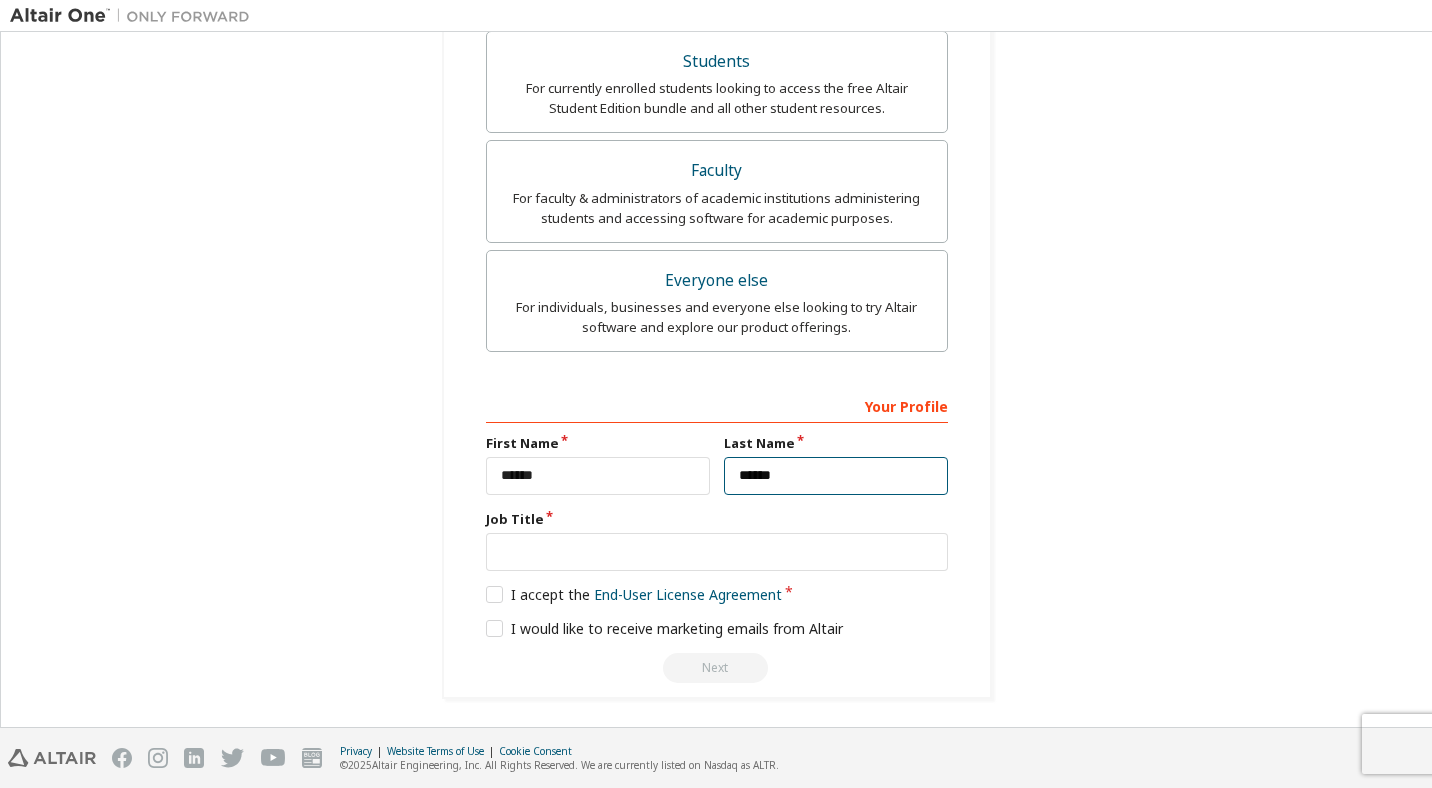 type on "*****" 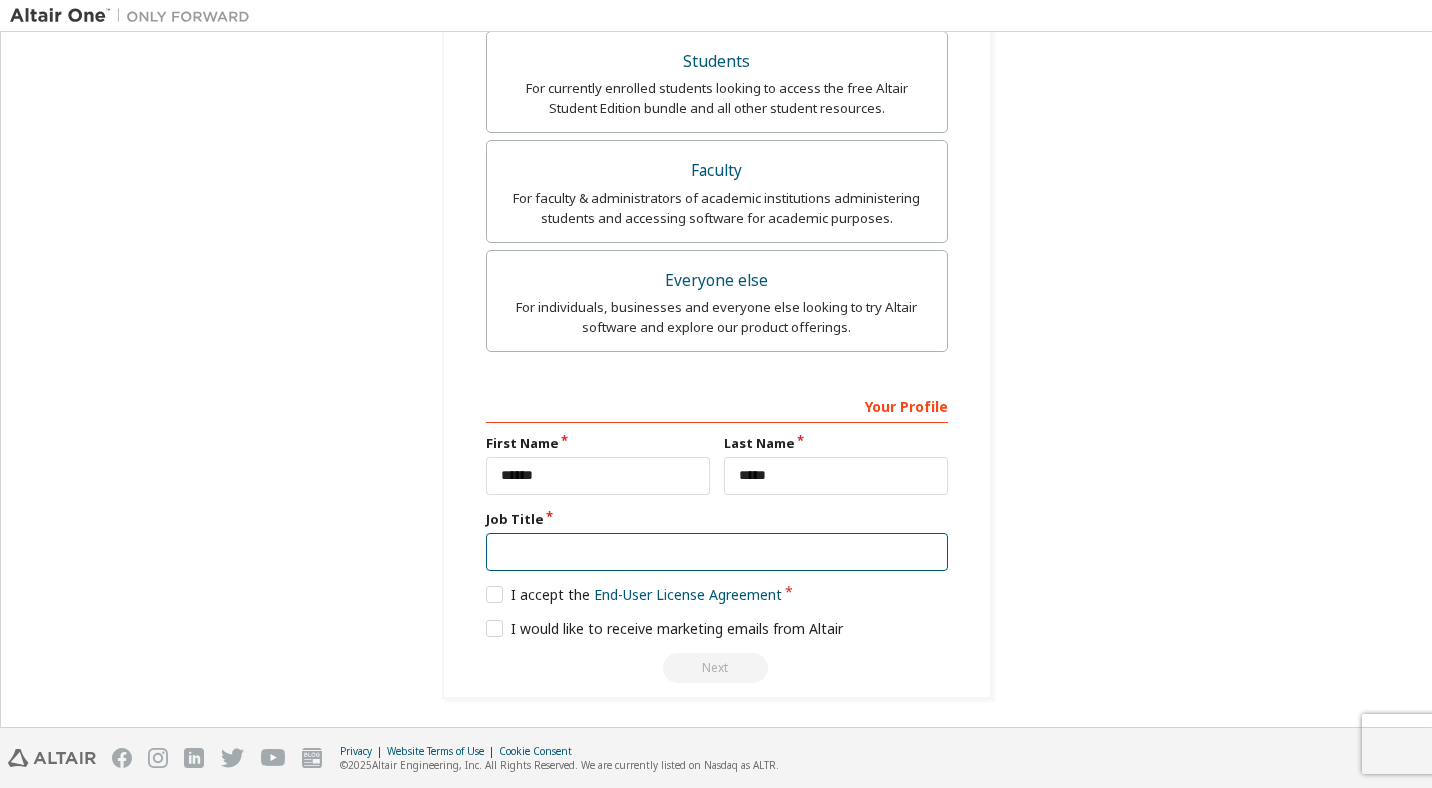 click at bounding box center (717, 552) 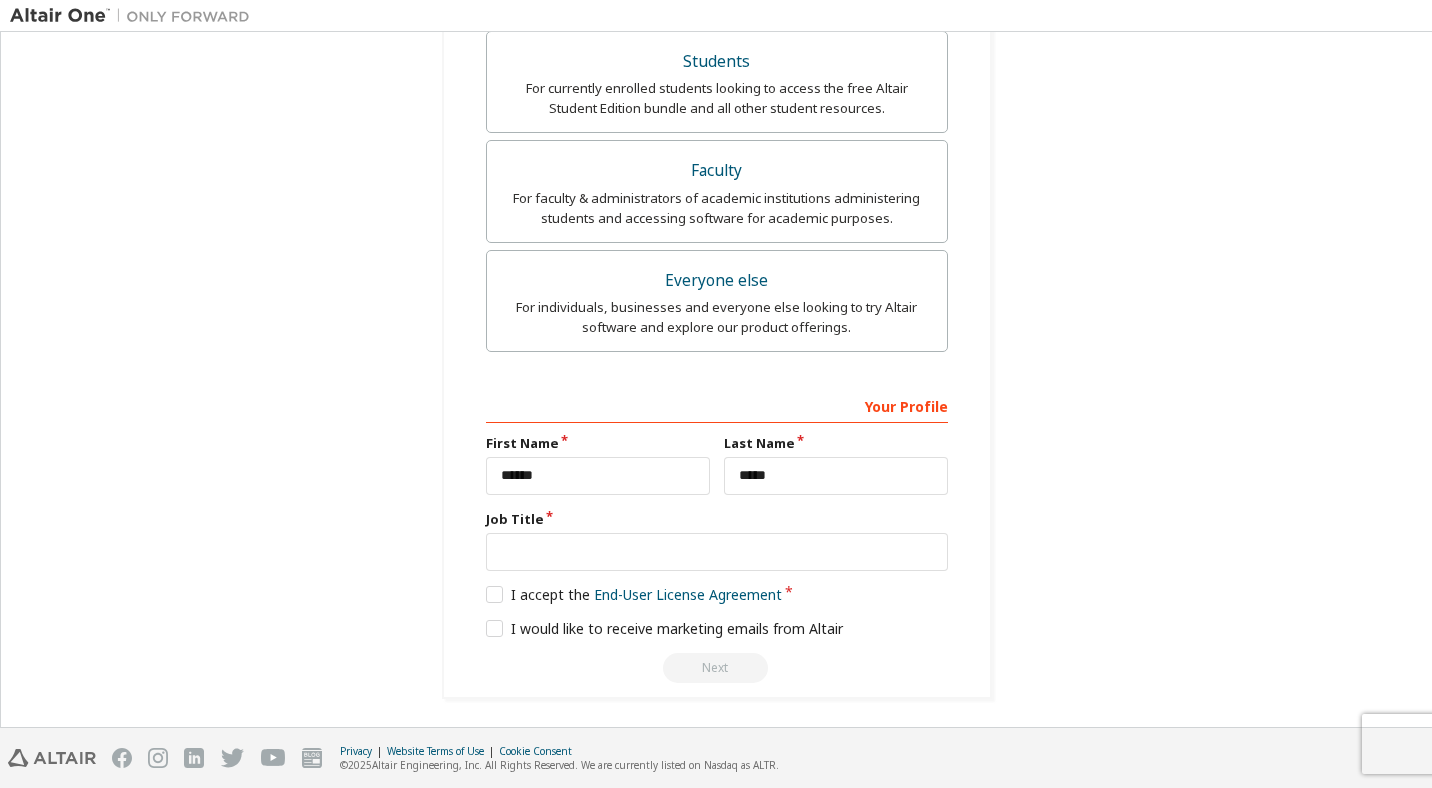 click on "I would like to receive marketing emails from Altair" at bounding box center (717, 629) 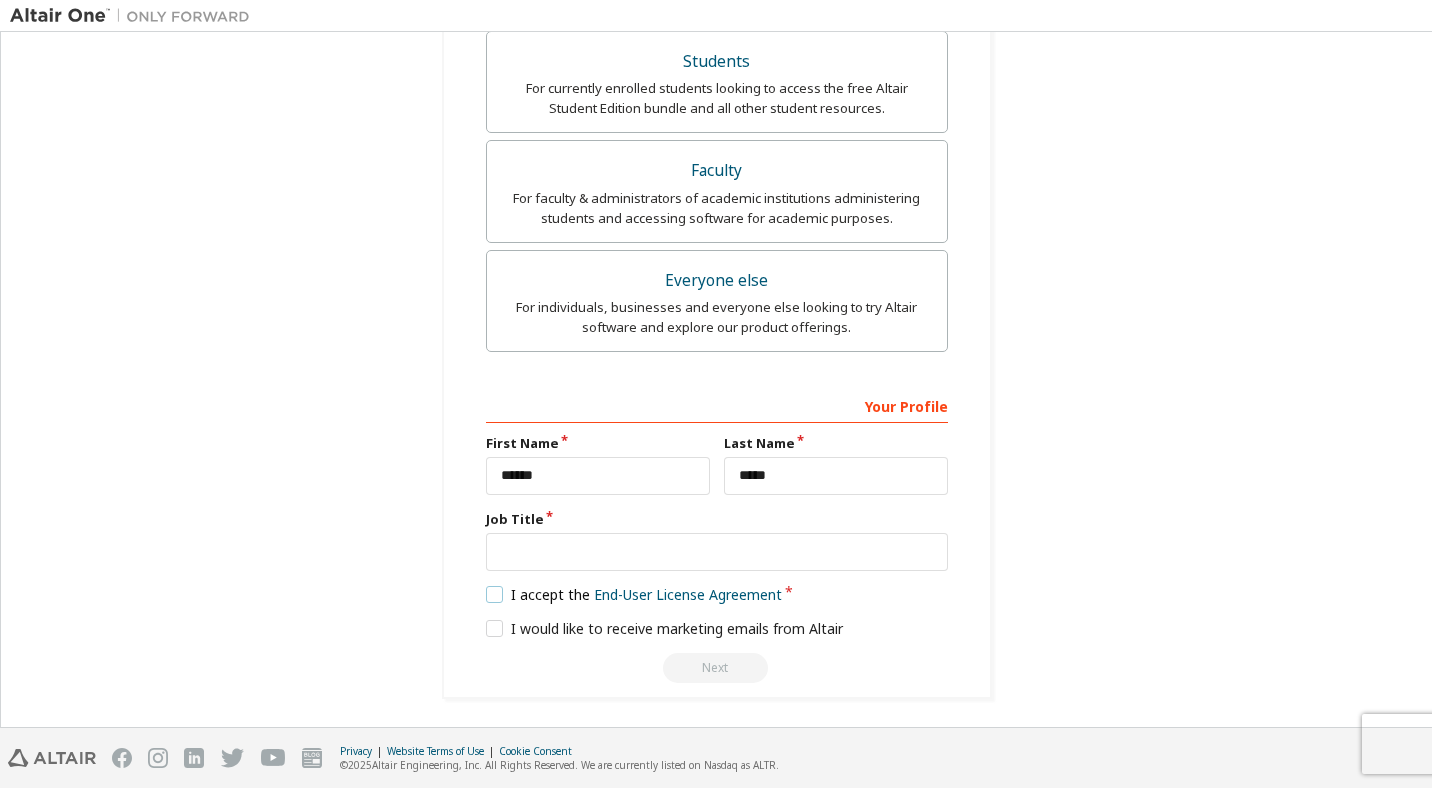 click on "I accept the    End-User License Agreement" at bounding box center (634, 594) 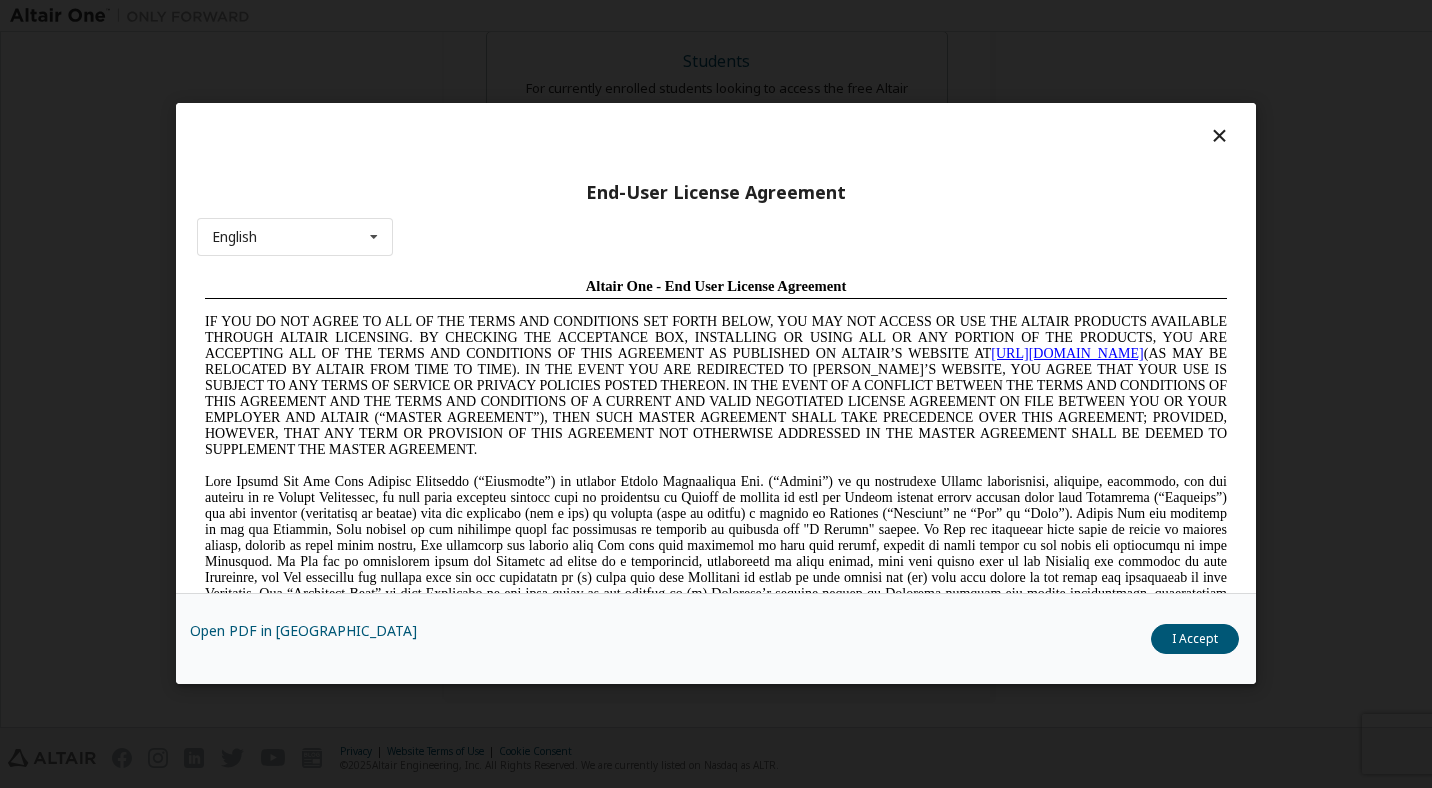 scroll, scrollTop: 0, scrollLeft: 0, axis: both 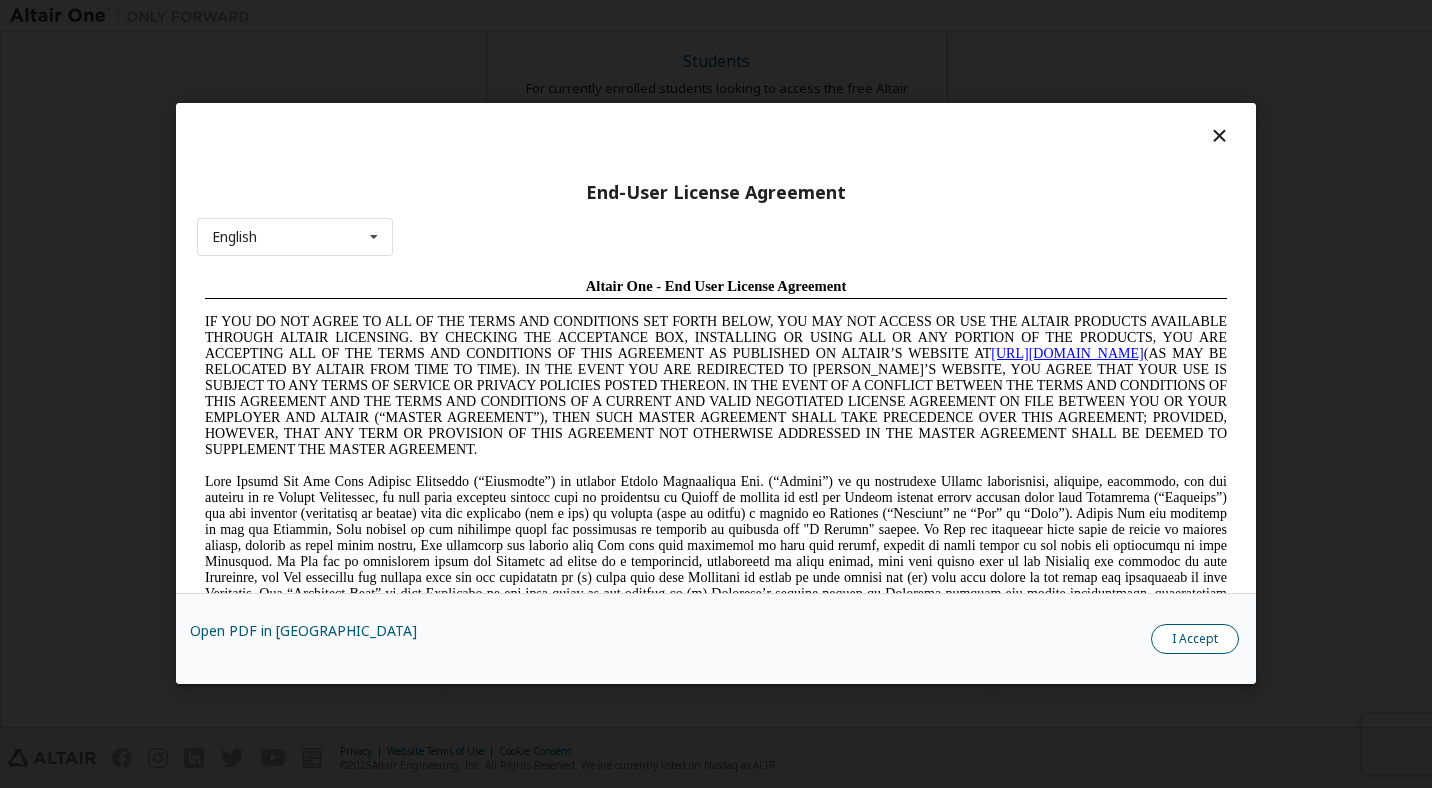 click on "I Accept" at bounding box center (1195, 640) 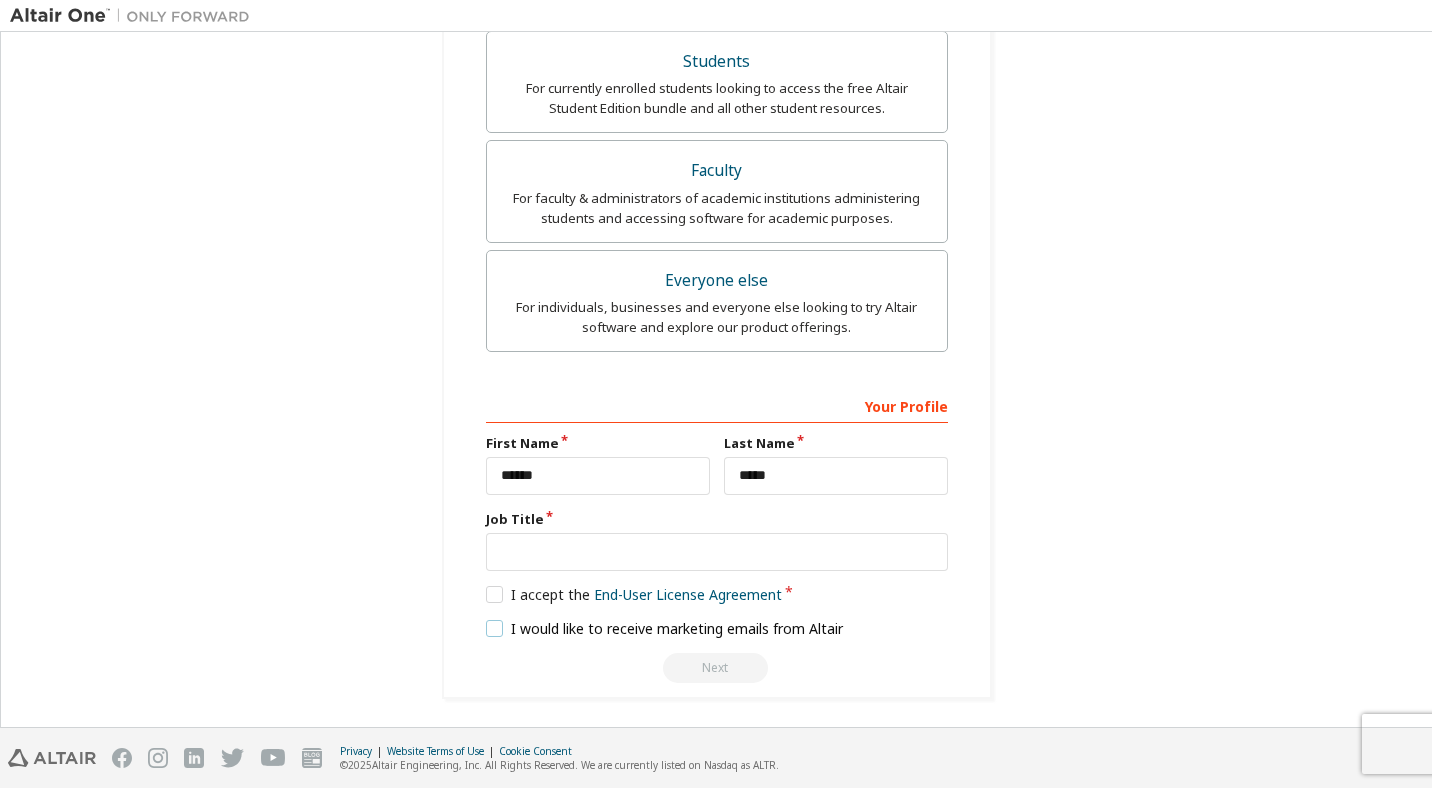 click on "I would like to receive marketing emails from Altair" at bounding box center [665, 628] 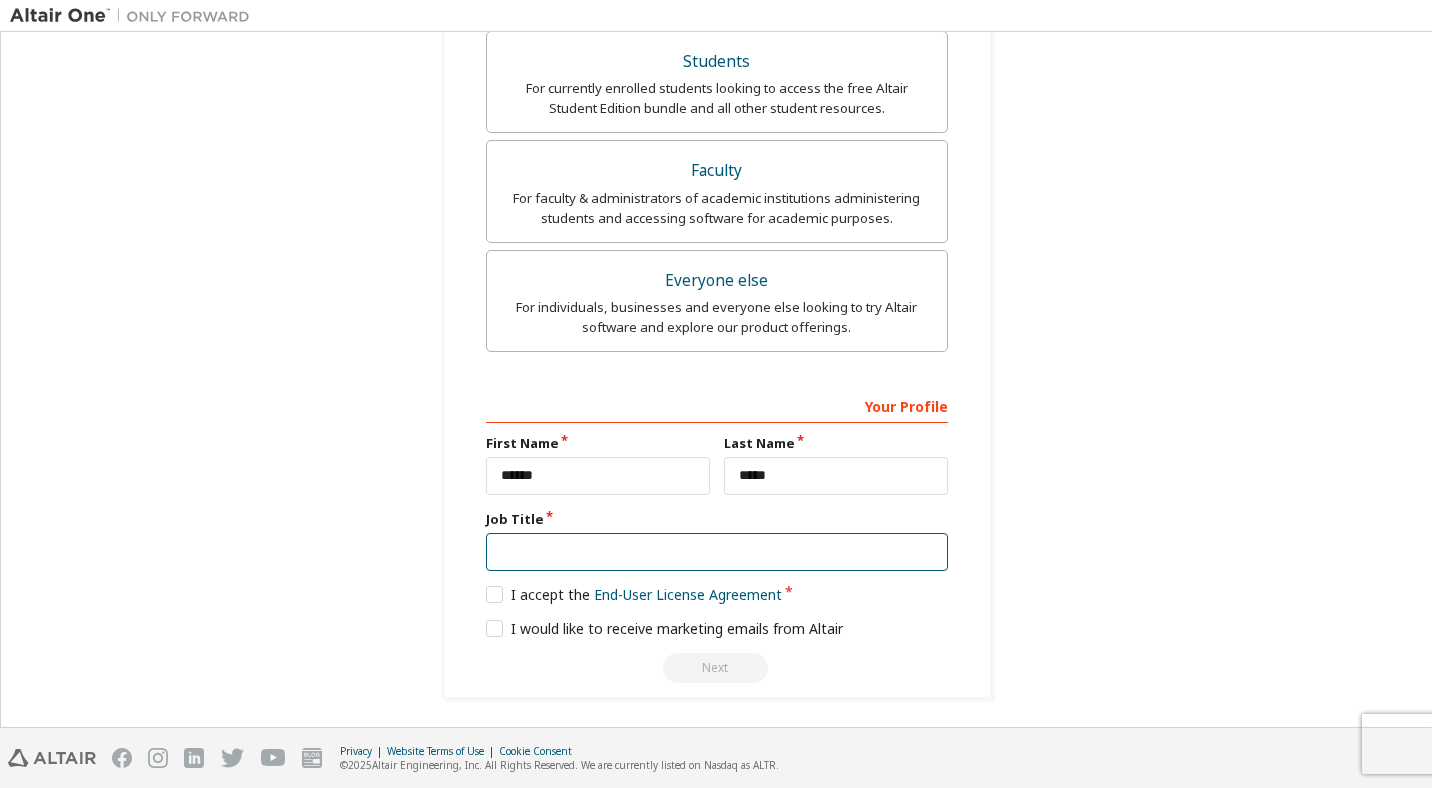 click at bounding box center (717, 552) 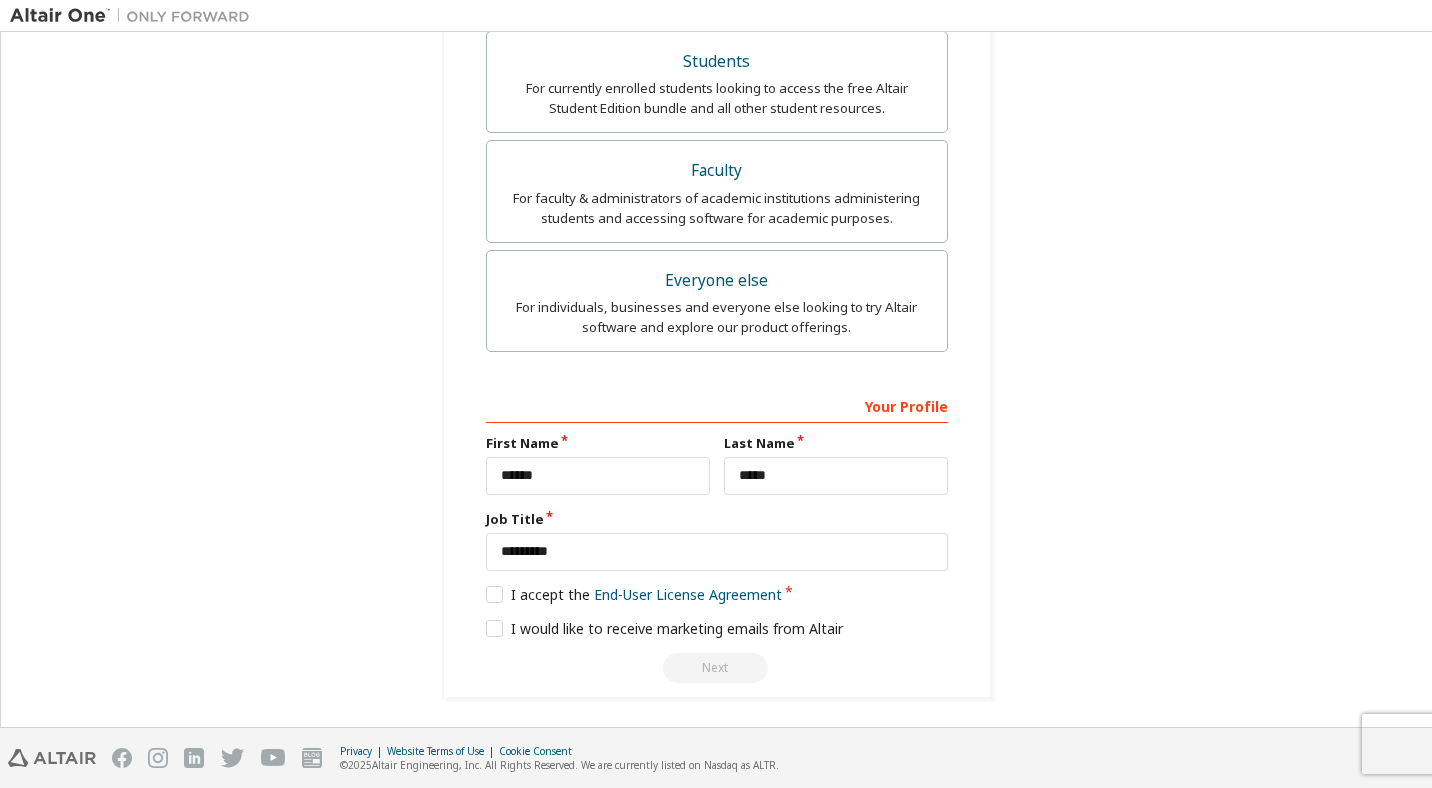 click on "**********" at bounding box center [717, 110] 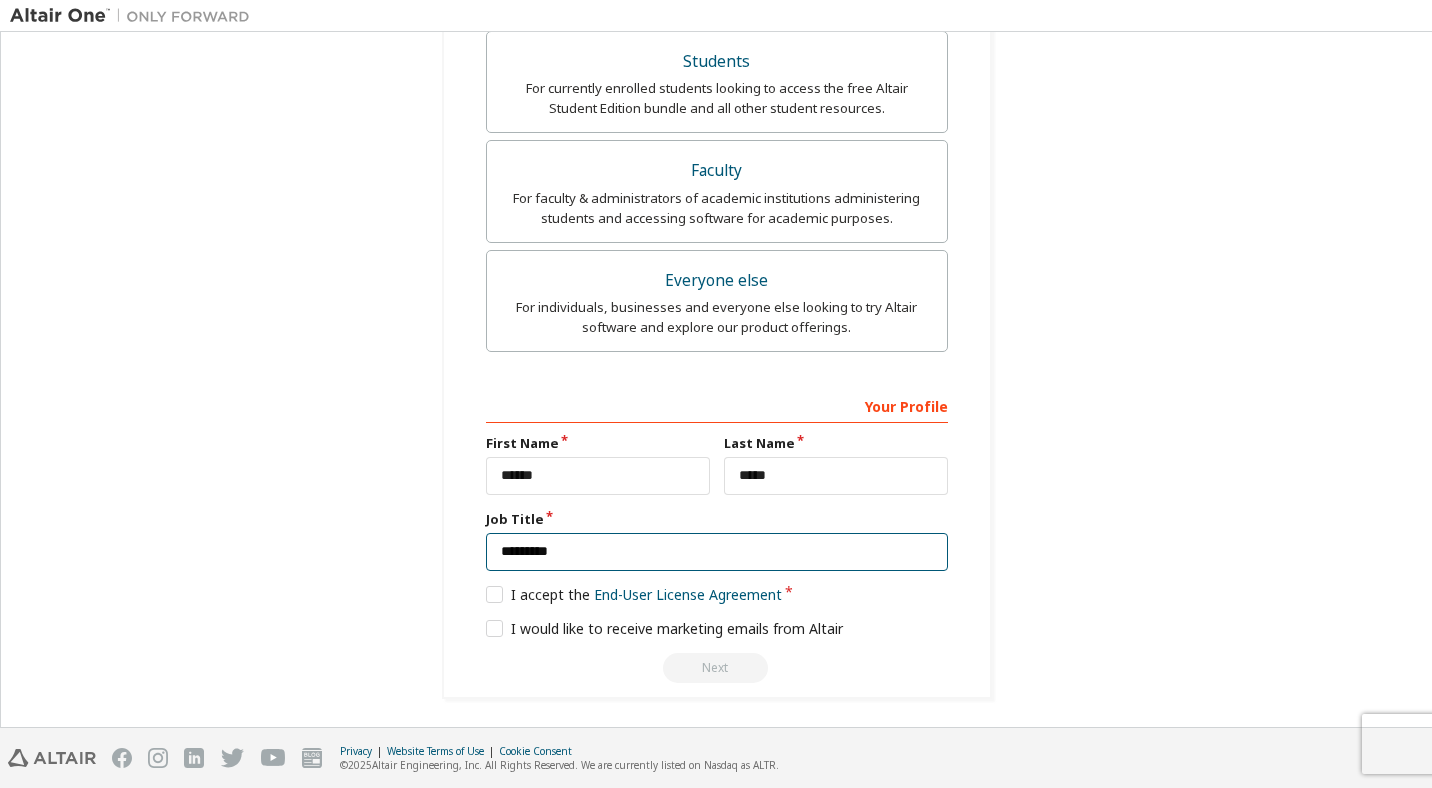 click on "*********" at bounding box center (717, 552) 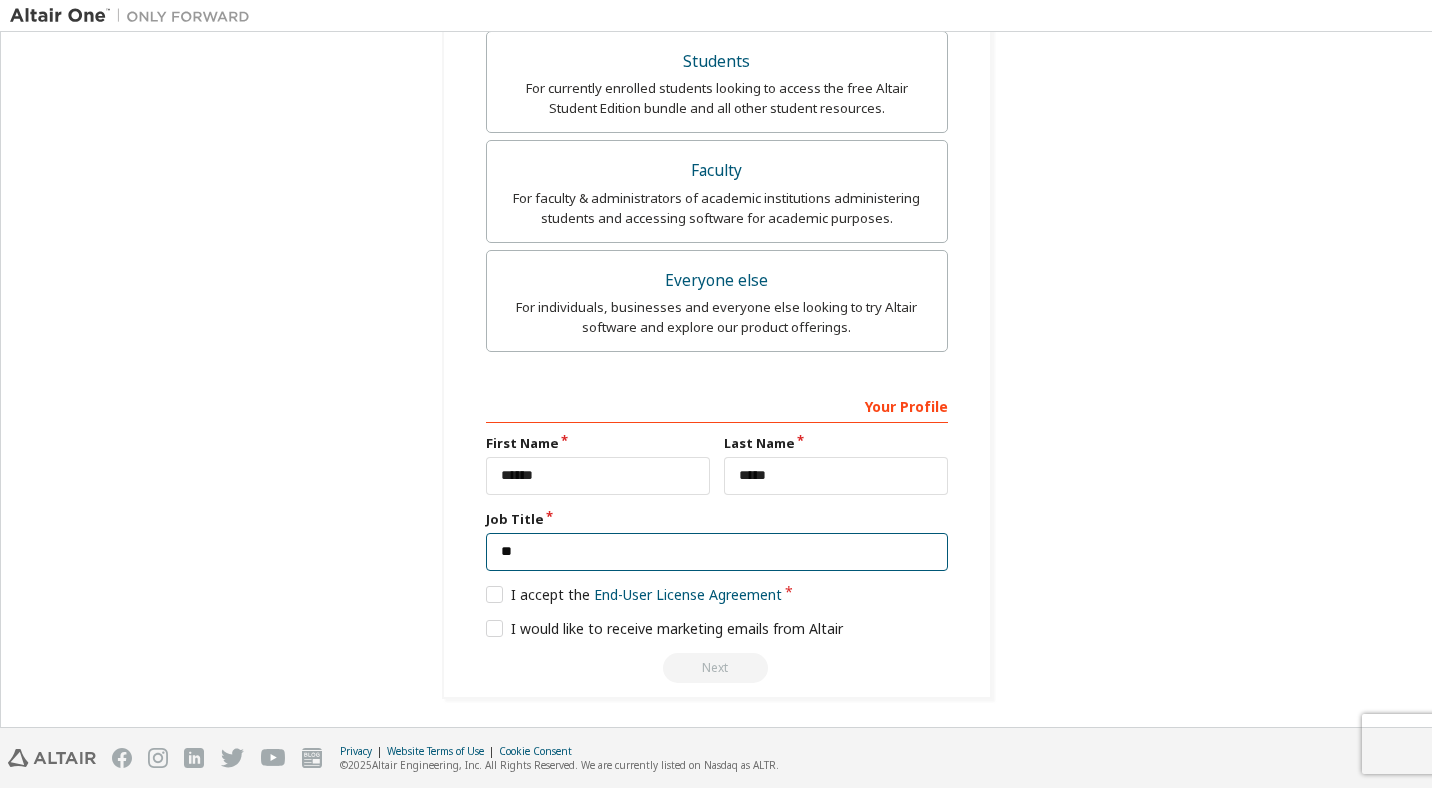 type on "*" 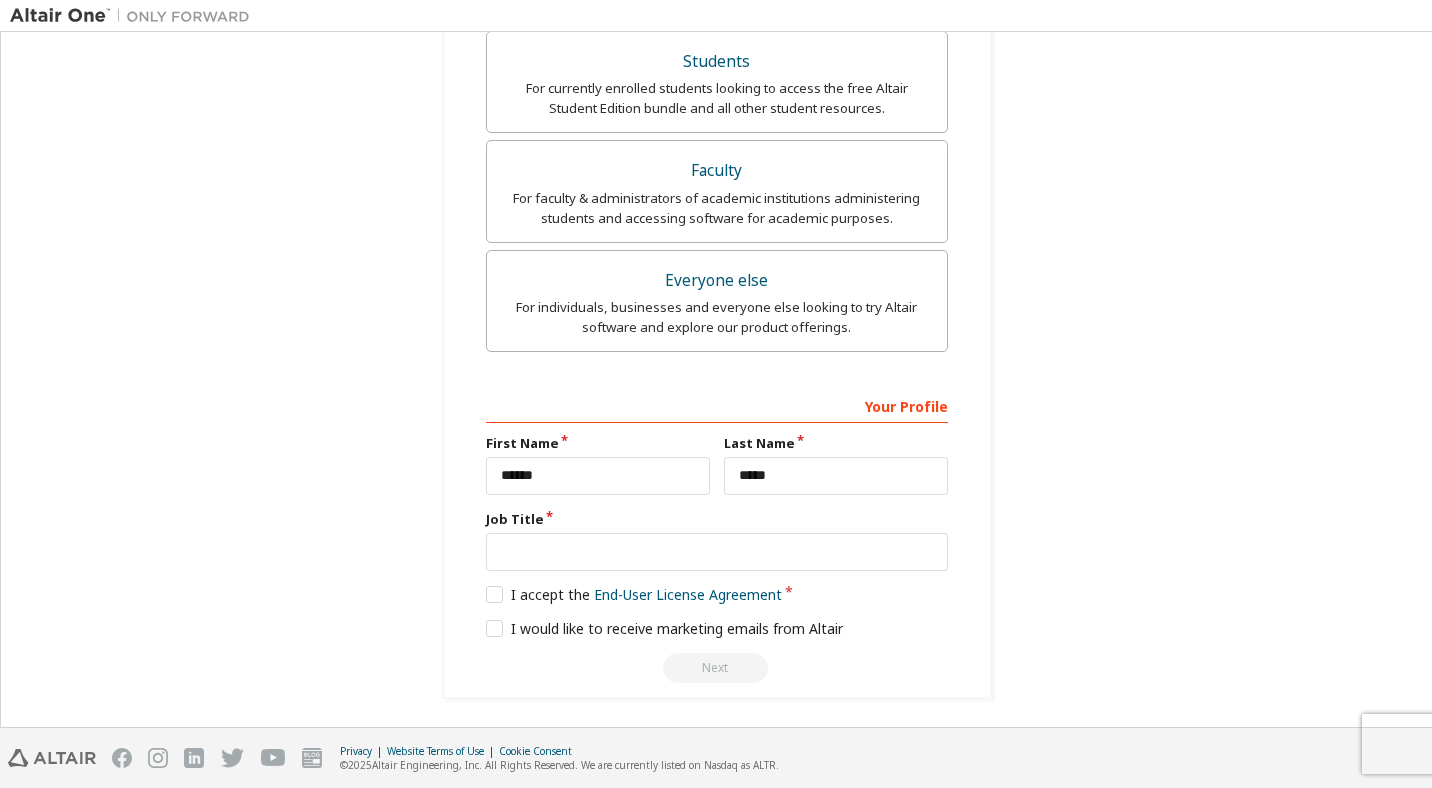 click on "**********" at bounding box center [716, 110] 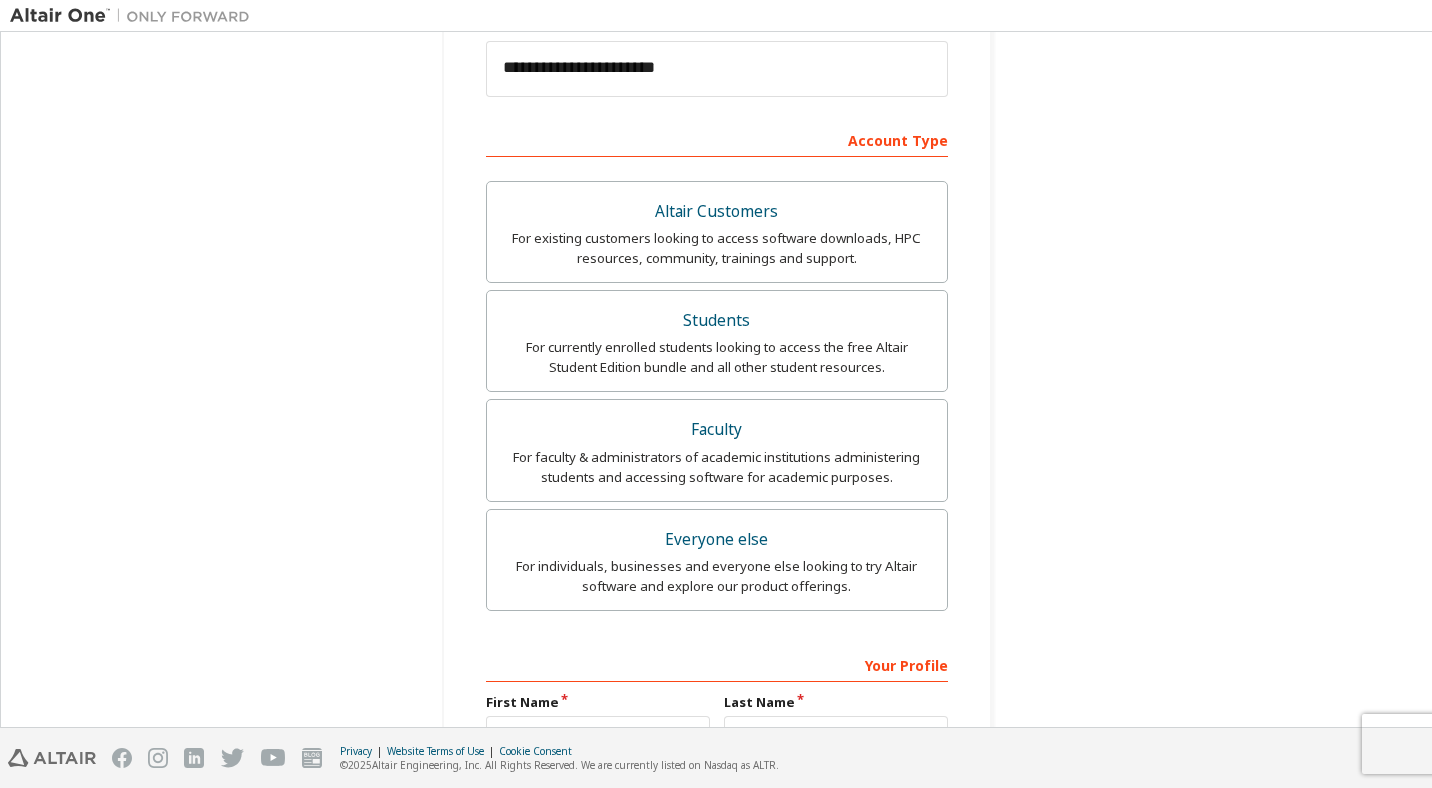 scroll, scrollTop: 273, scrollLeft: 0, axis: vertical 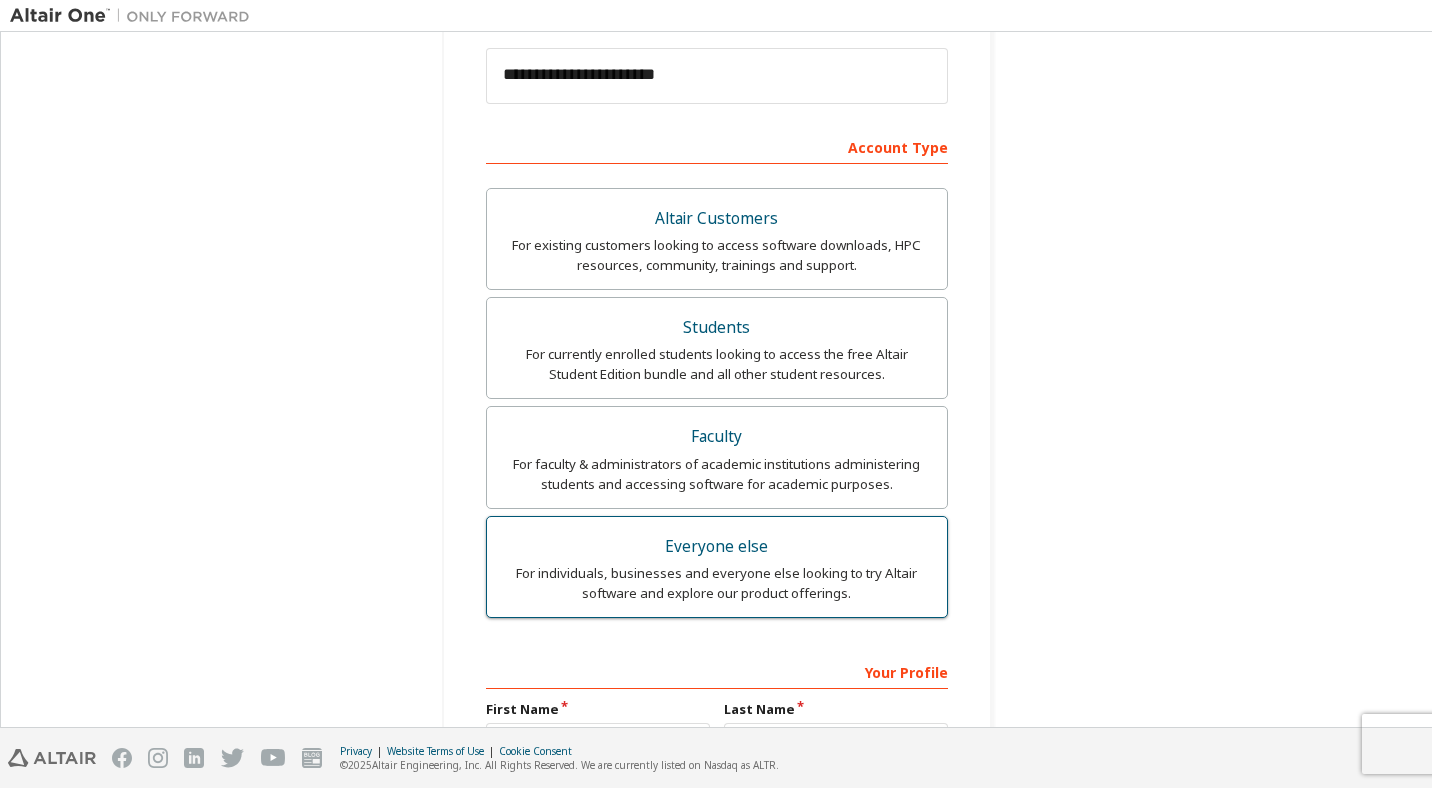 click on "For individuals, businesses and everyone else looking to try Altair software and explore our product offerings." at bounding box center [717, 583] 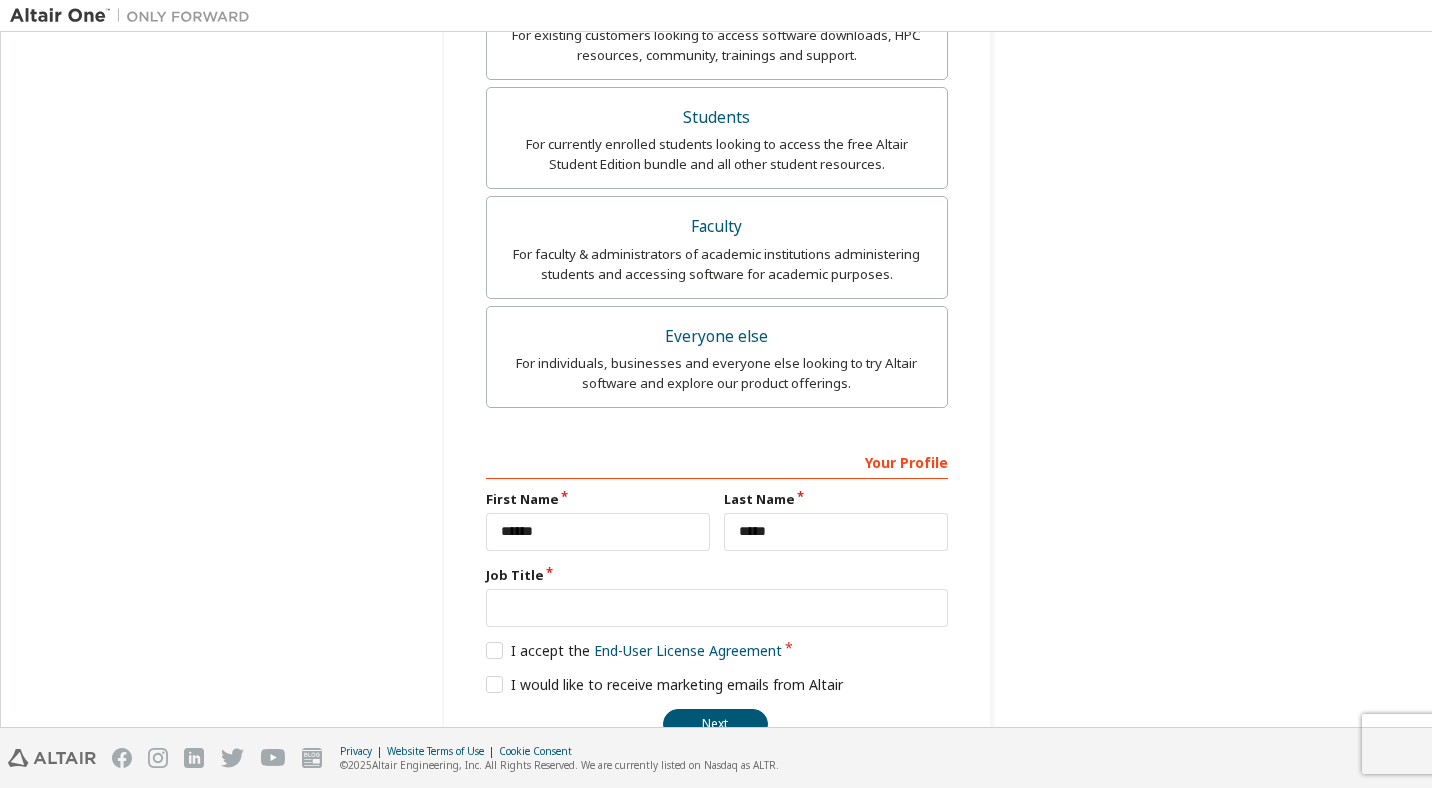 scroll, scrollTop: 539, scrollLeft: 0, axis: vertical 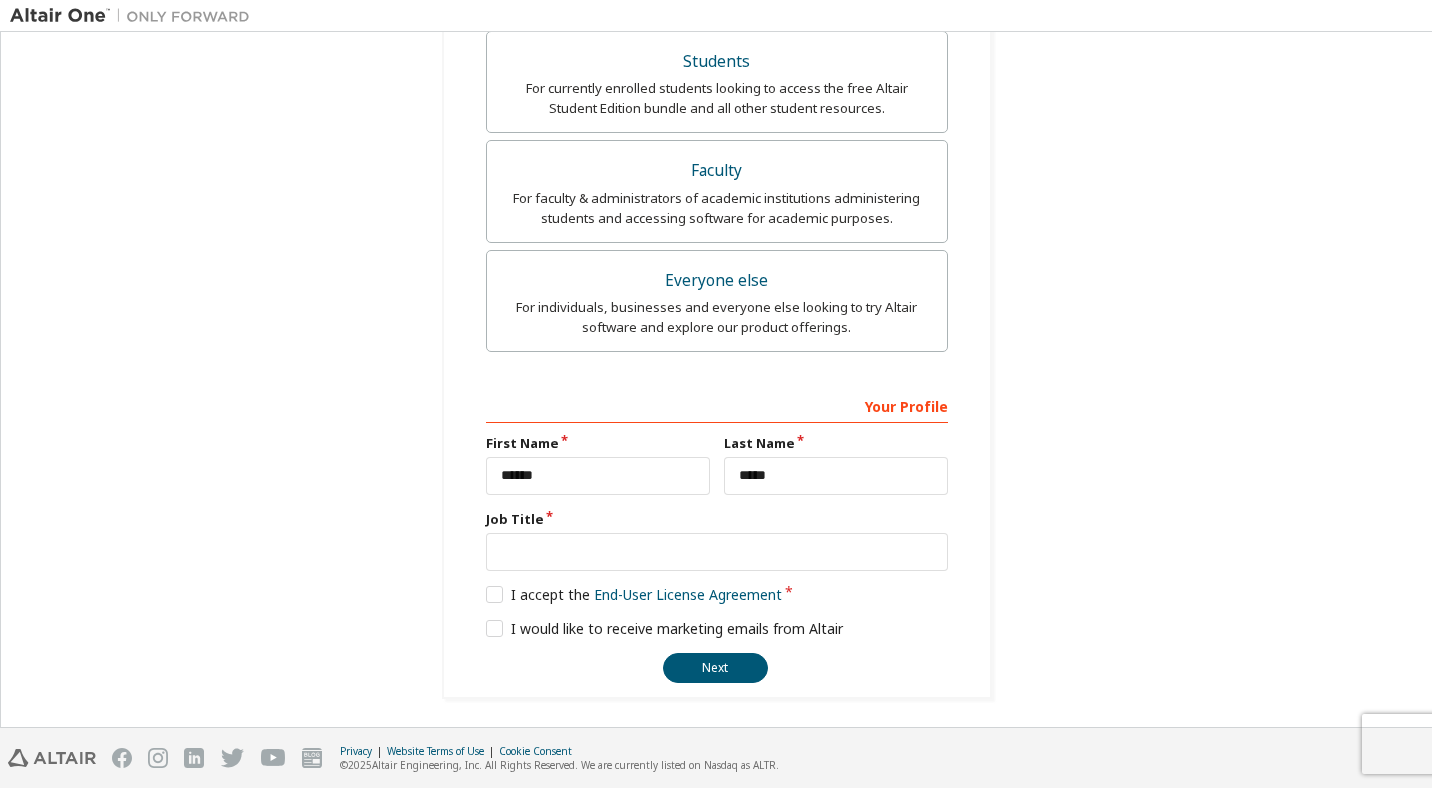 click on "**********" at bounding box center [717, 535] 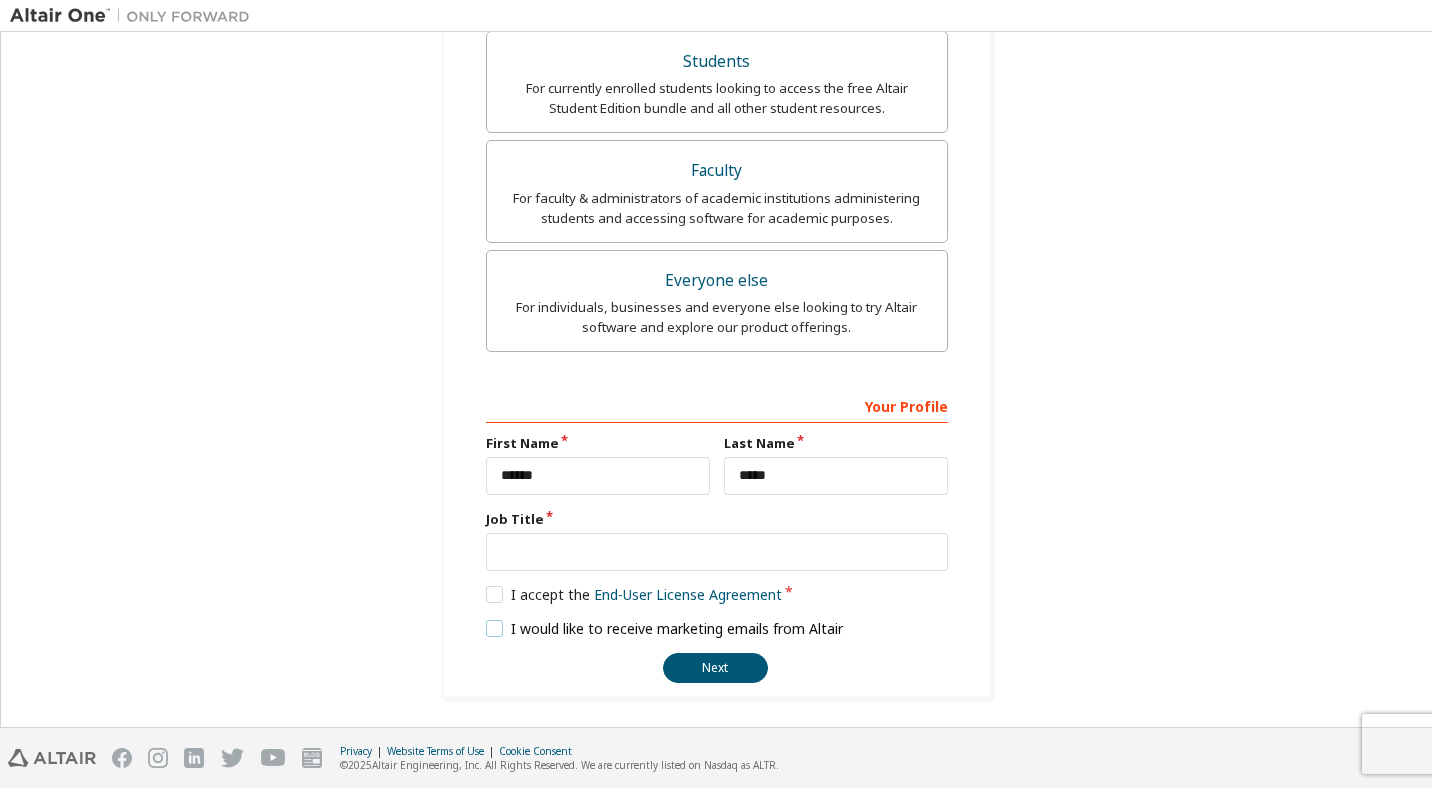 click on "I would like to receive marketing emails from Altair" at bounding box center [665, 628] 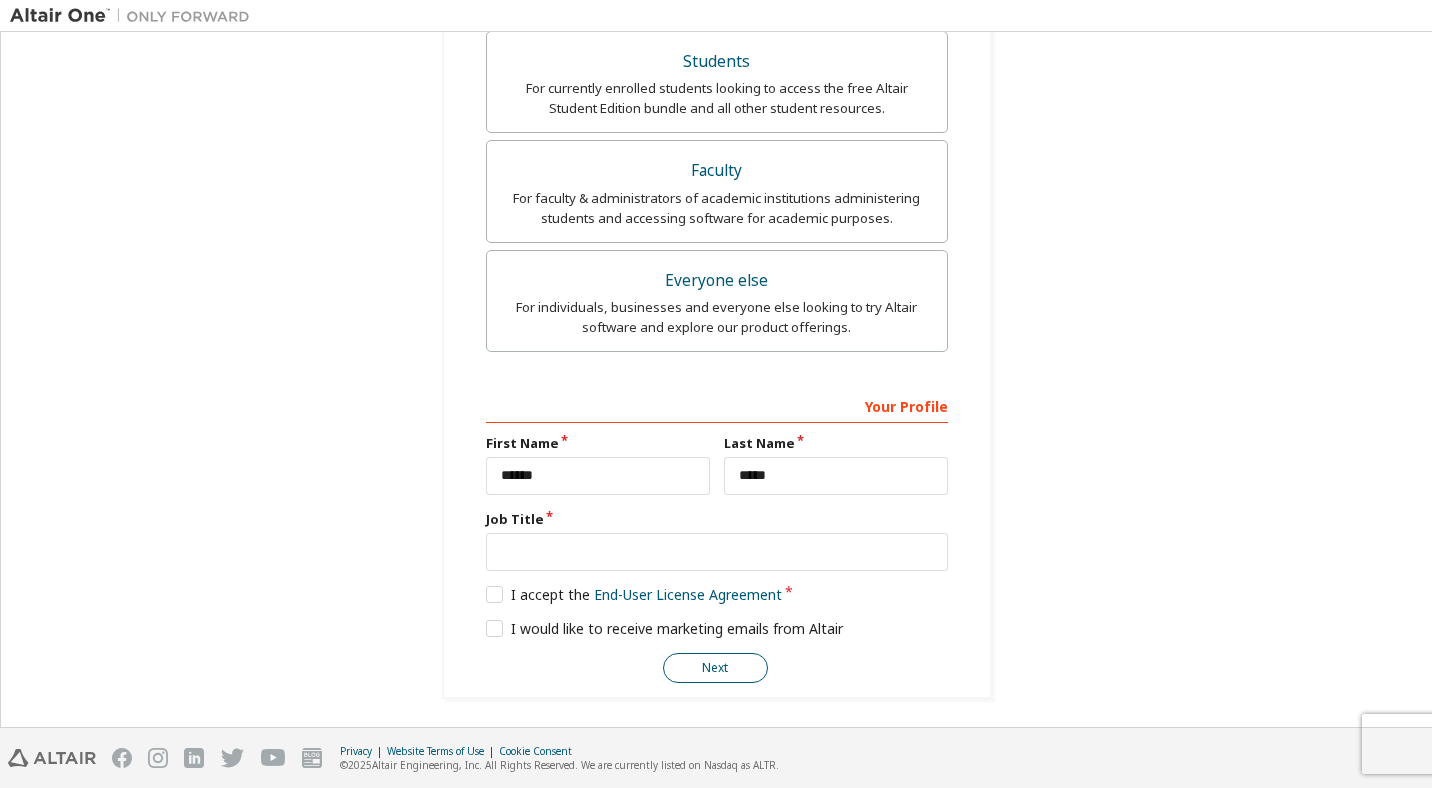 click on "Next" at bounding box center [715, 668] 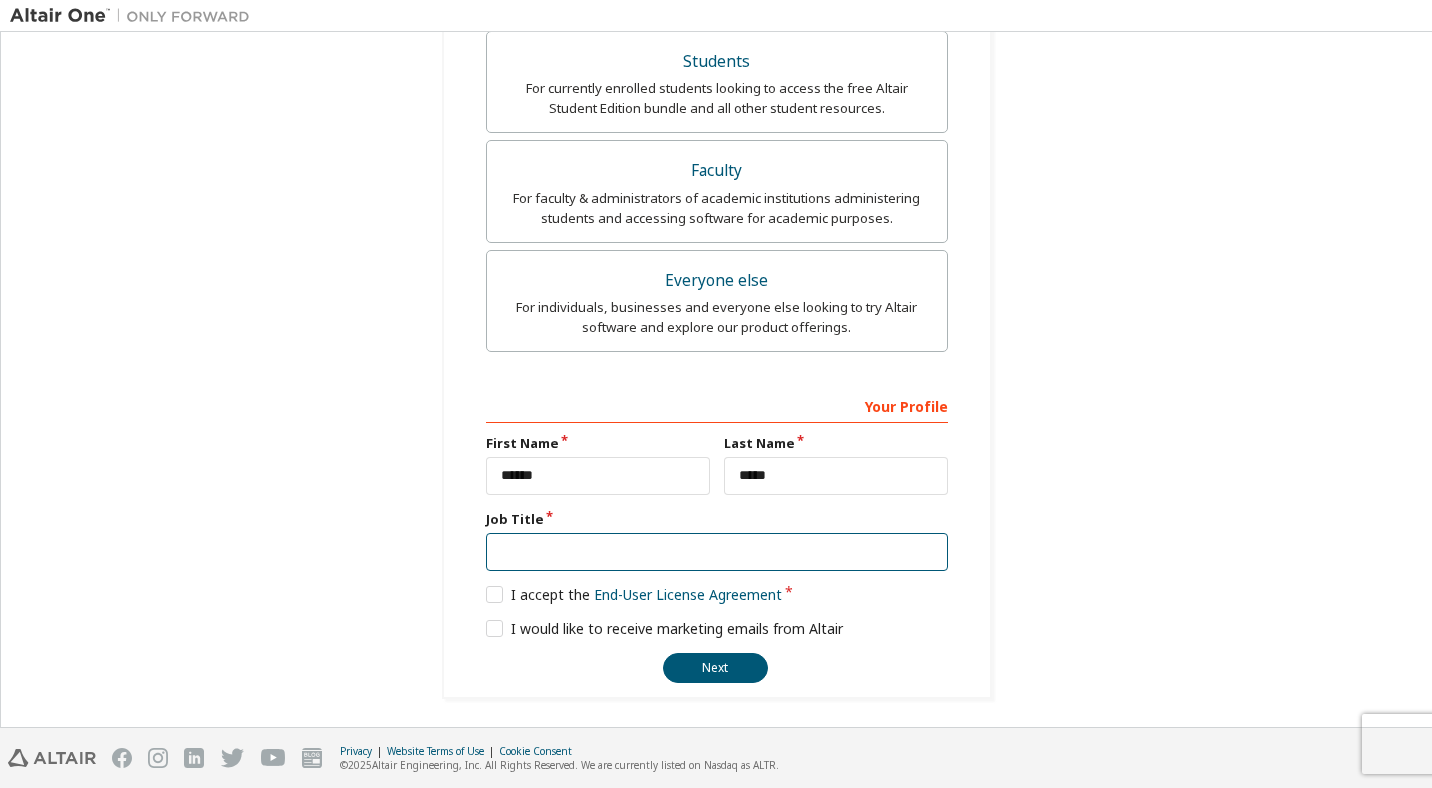 type on "*" 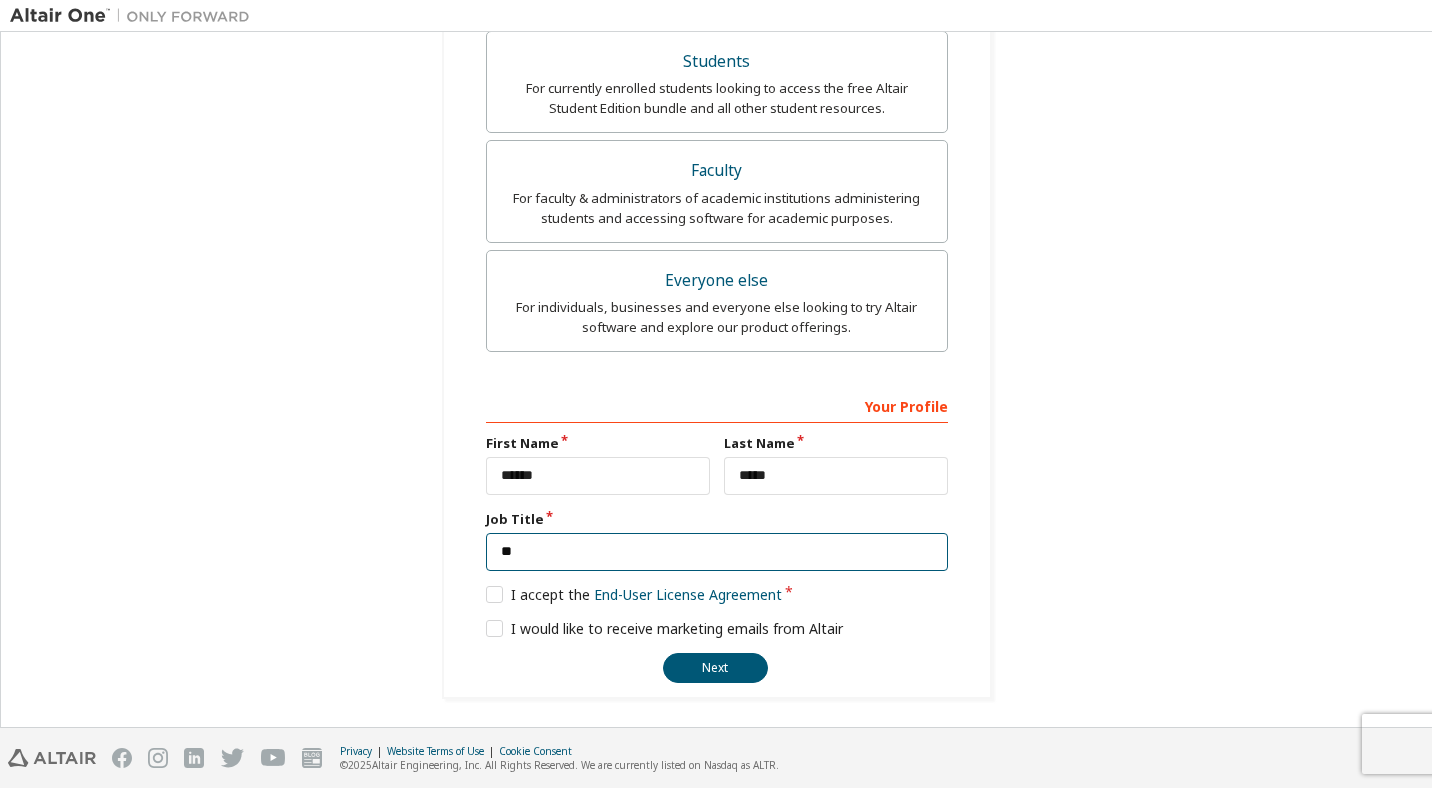 type on "*" 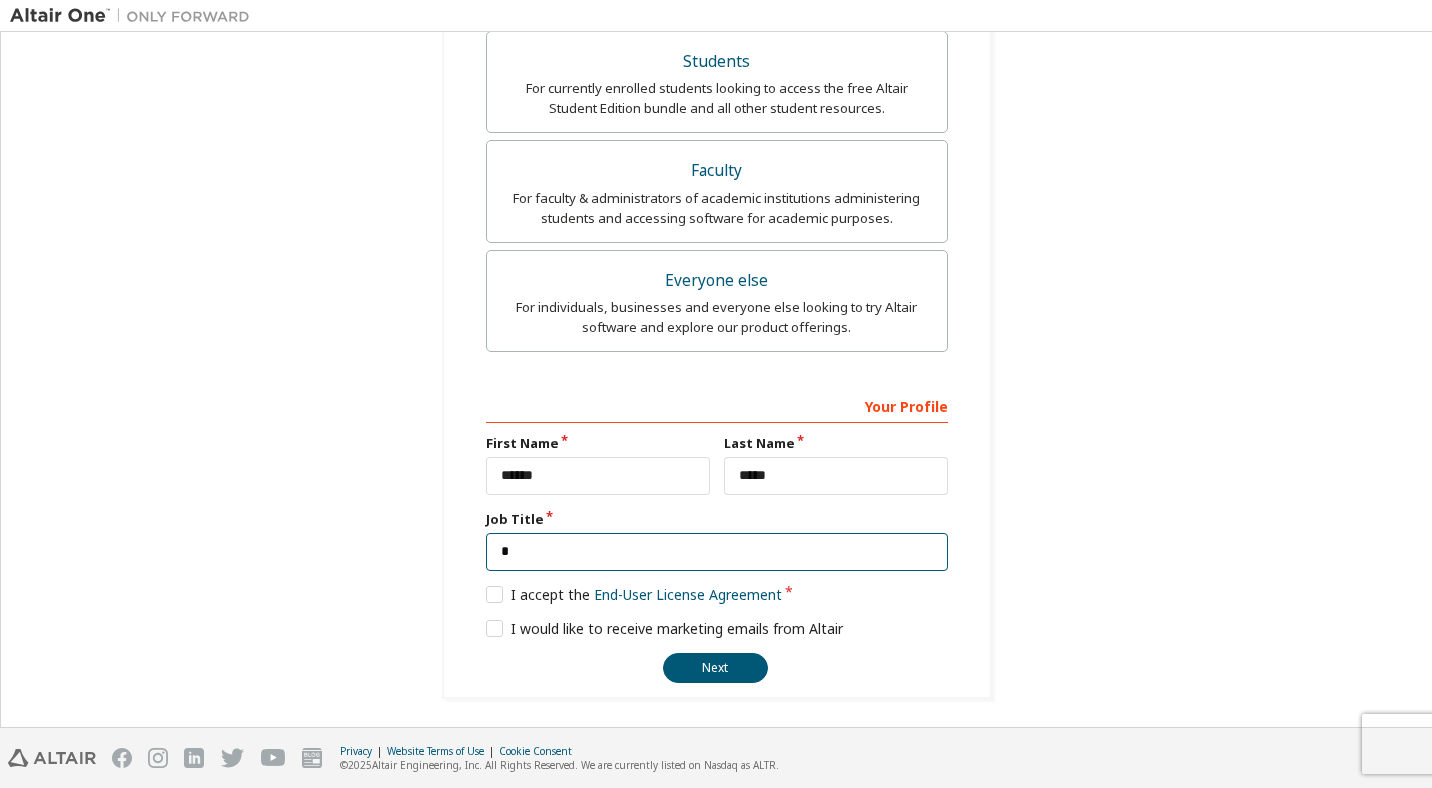 type 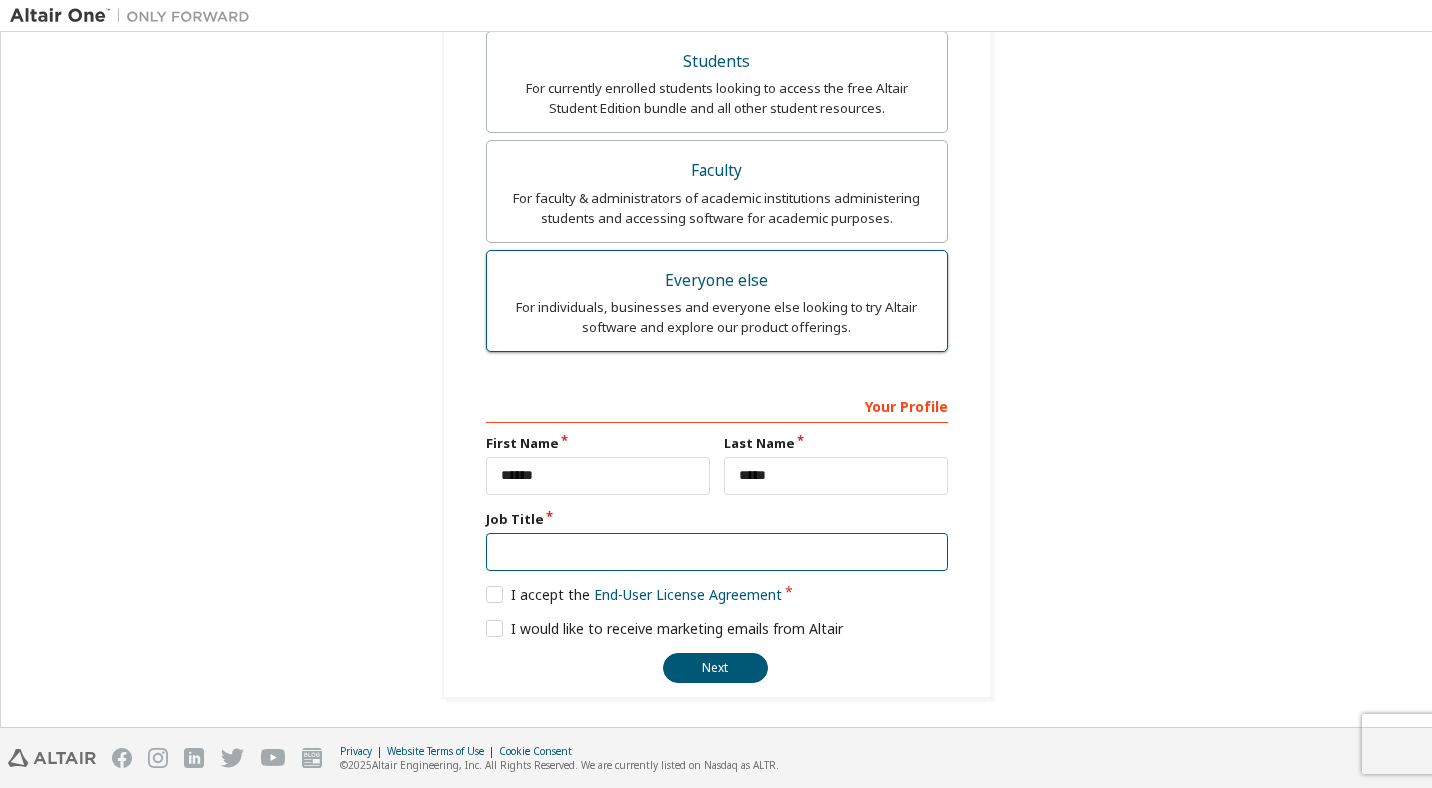 scroll, scrollTop: 0, scrollLeft: 0, axis: both 